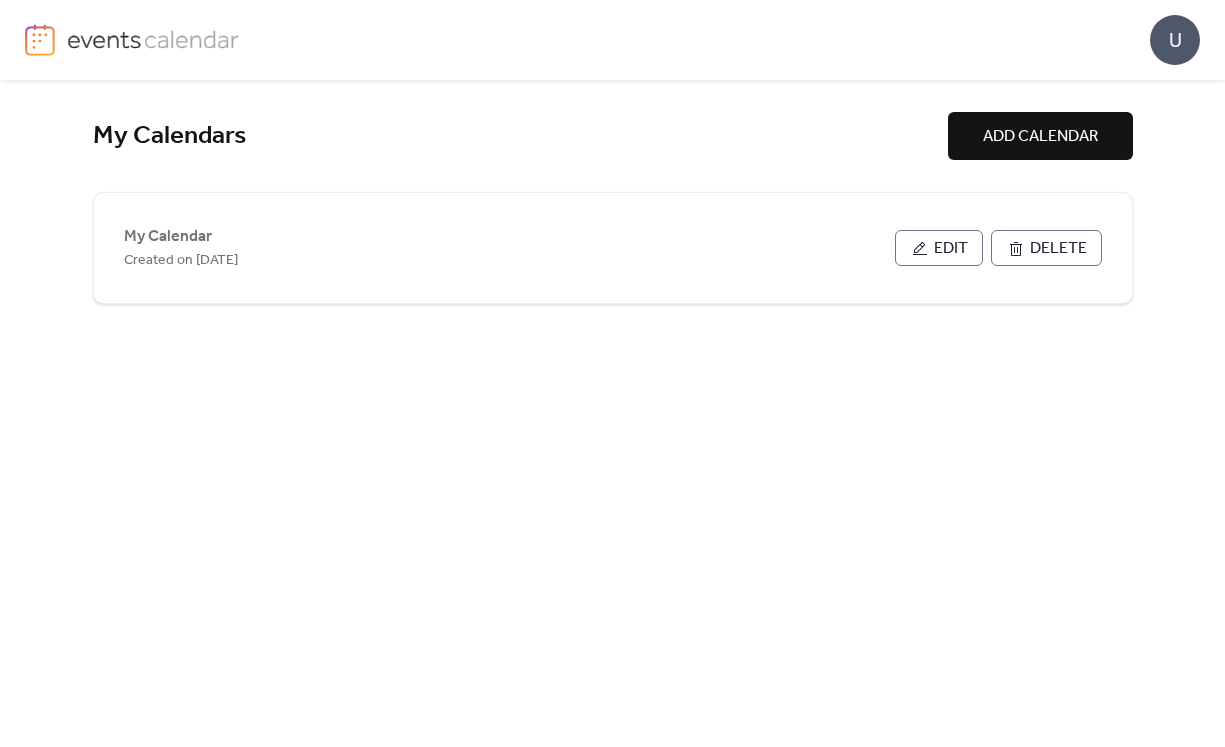 scroll, scrollTop: 0, scrollLeft: 0, axis: both 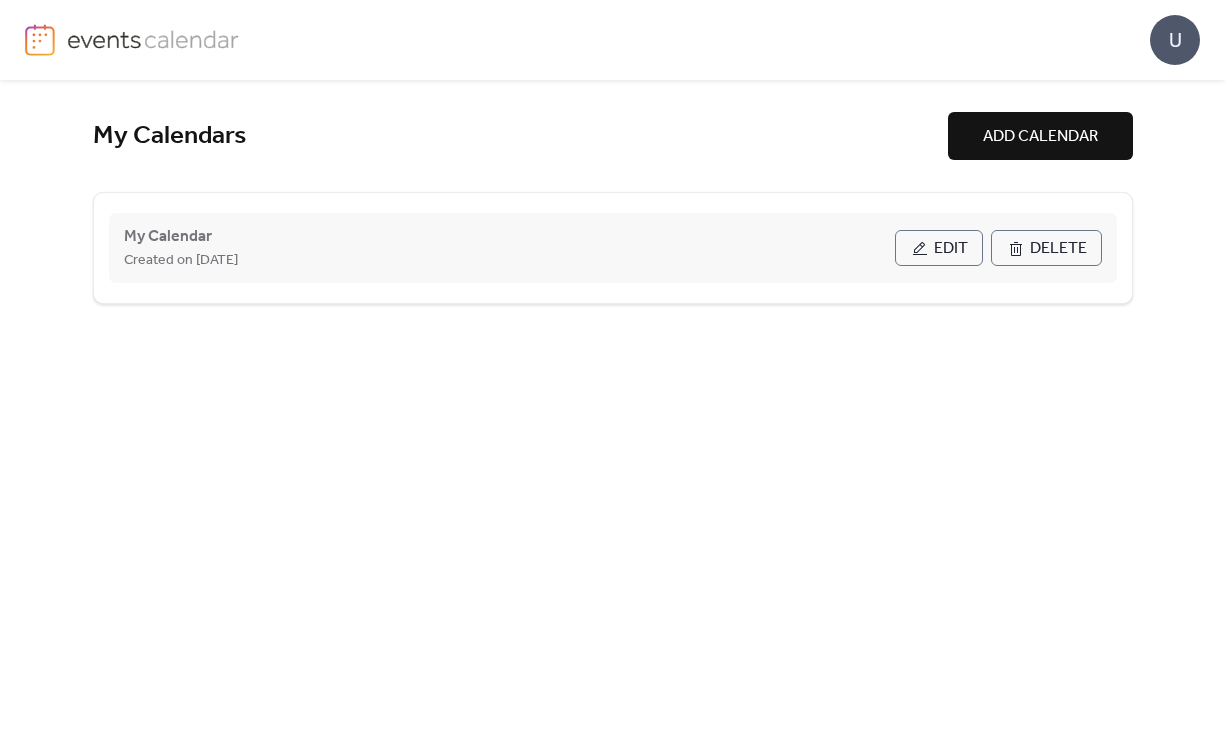 click on "Created on [DATE]" at bounding box center [181, 261] 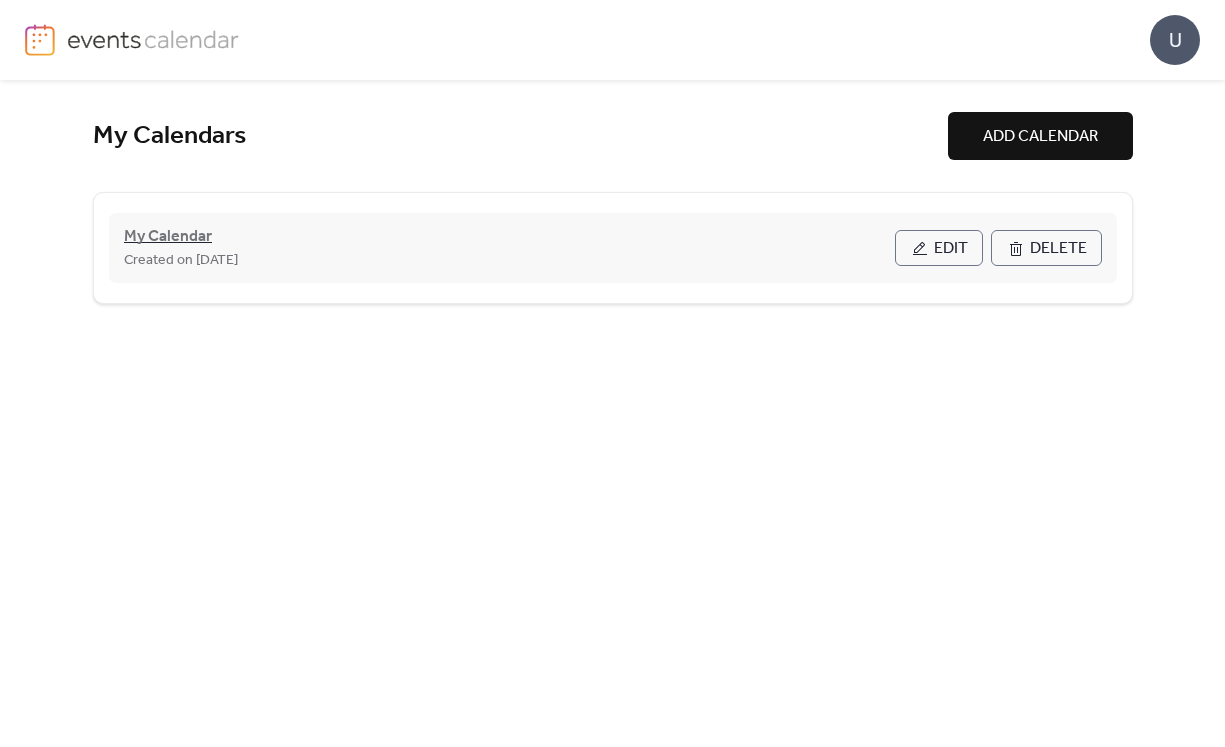 click on "My Calendar" at bounding box center [168, 237] 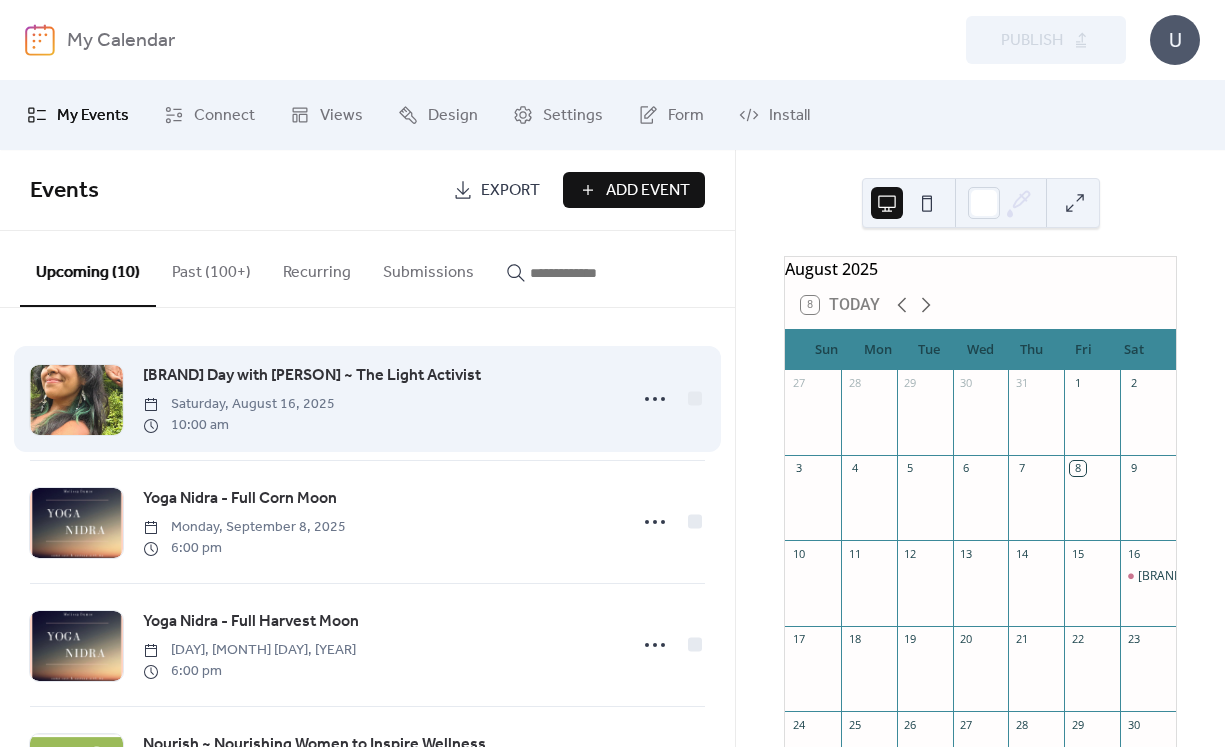 click on "[BRAND] Day with [PERSON] ~ The Light Activist" at bounding box center [312, 376] 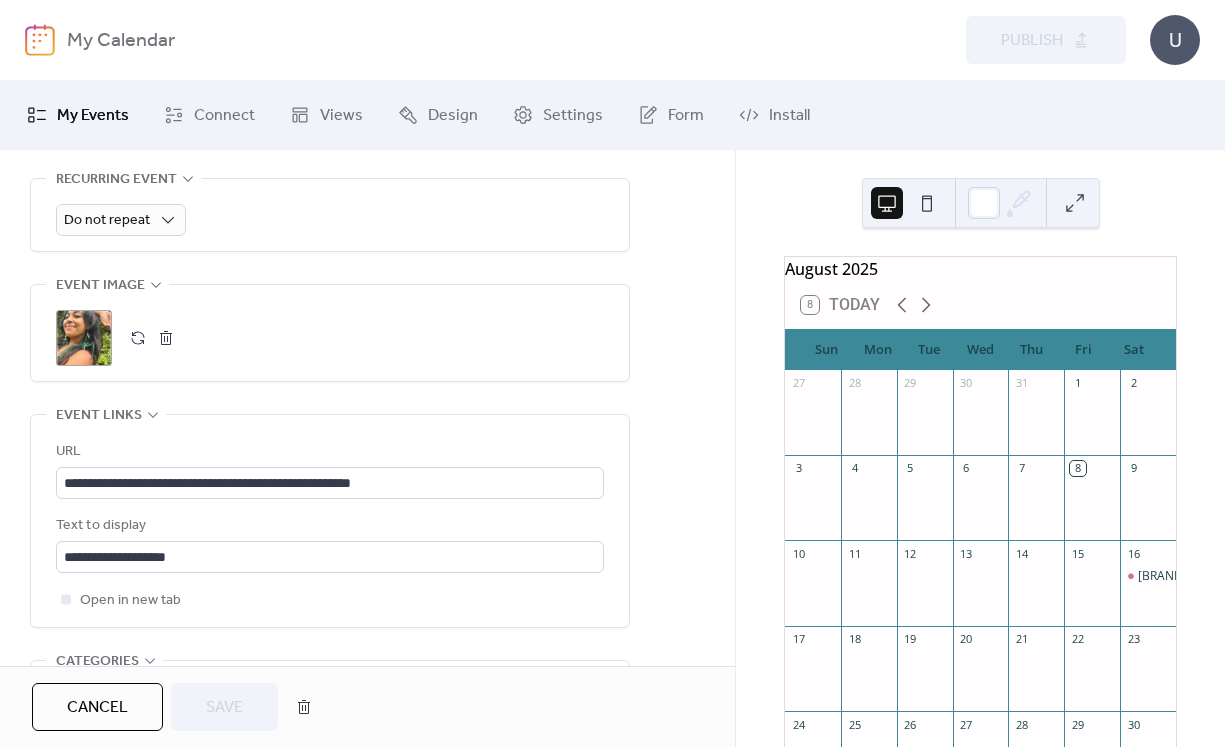 scroll, scrollTop: 920, scrollLeft: 0, axis: vertical 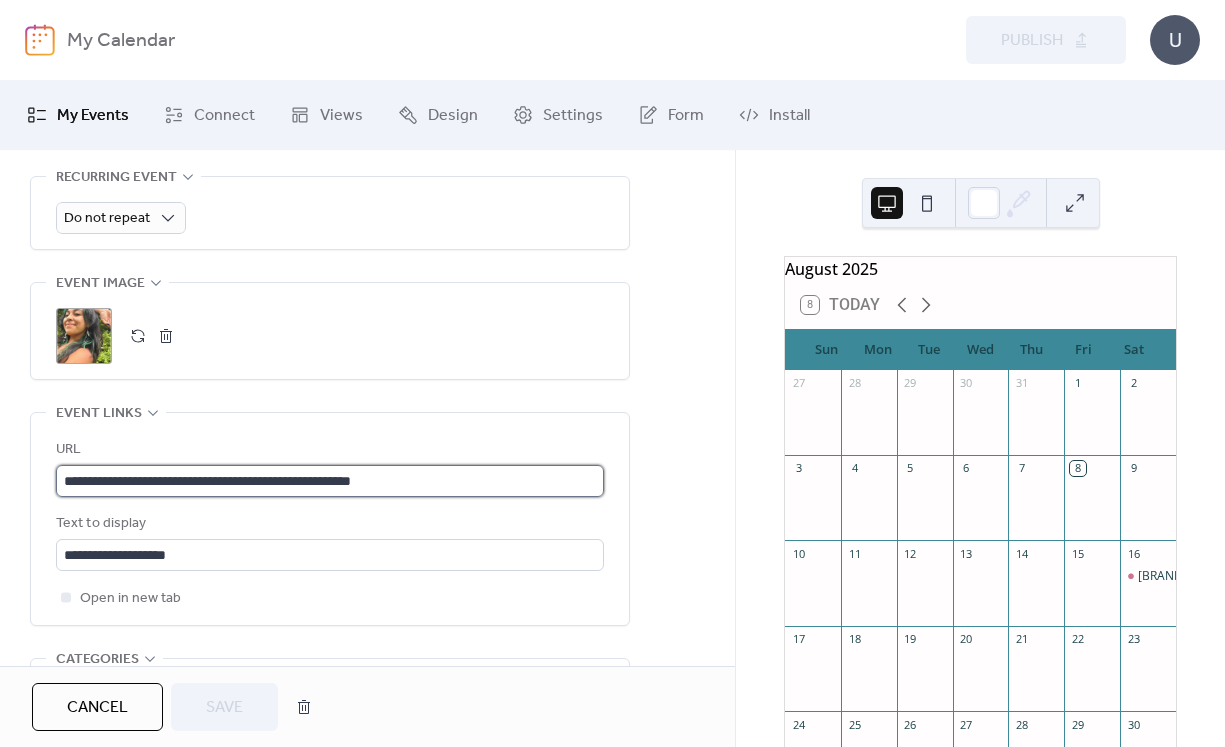 click on "**********" at bounding box center (330, 481) 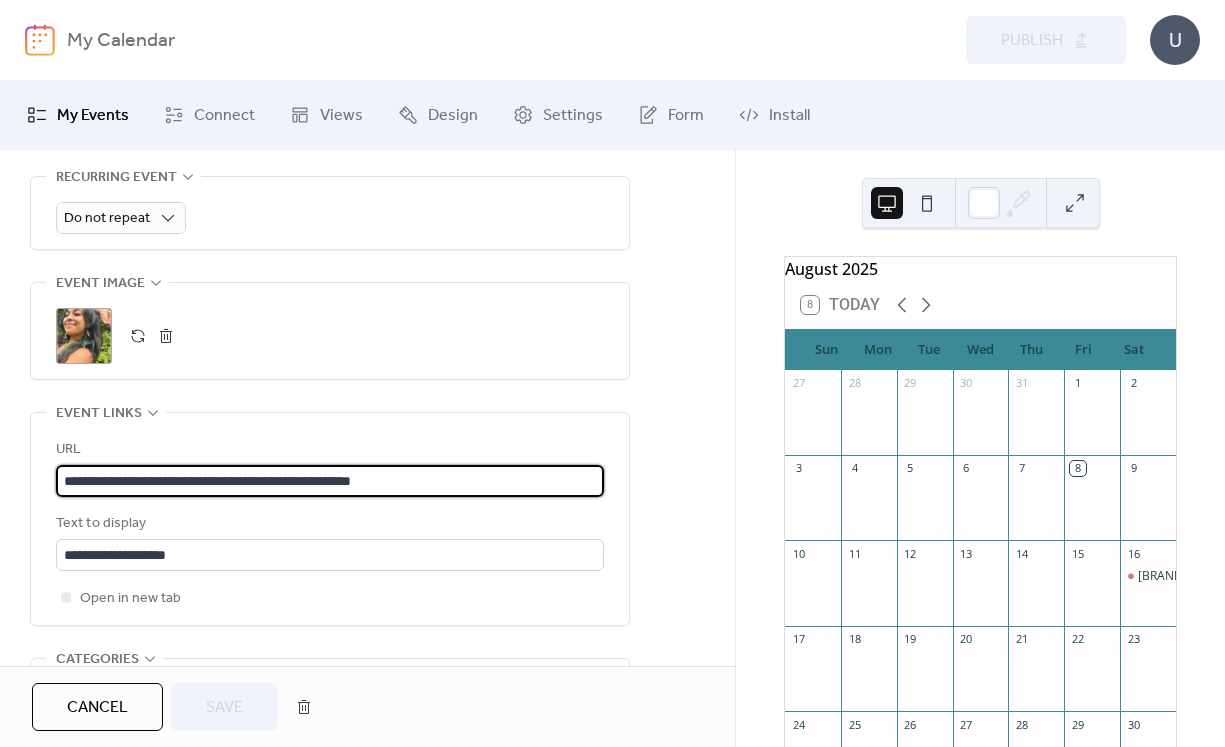 click on "**********" at bounding box center (330, 481) 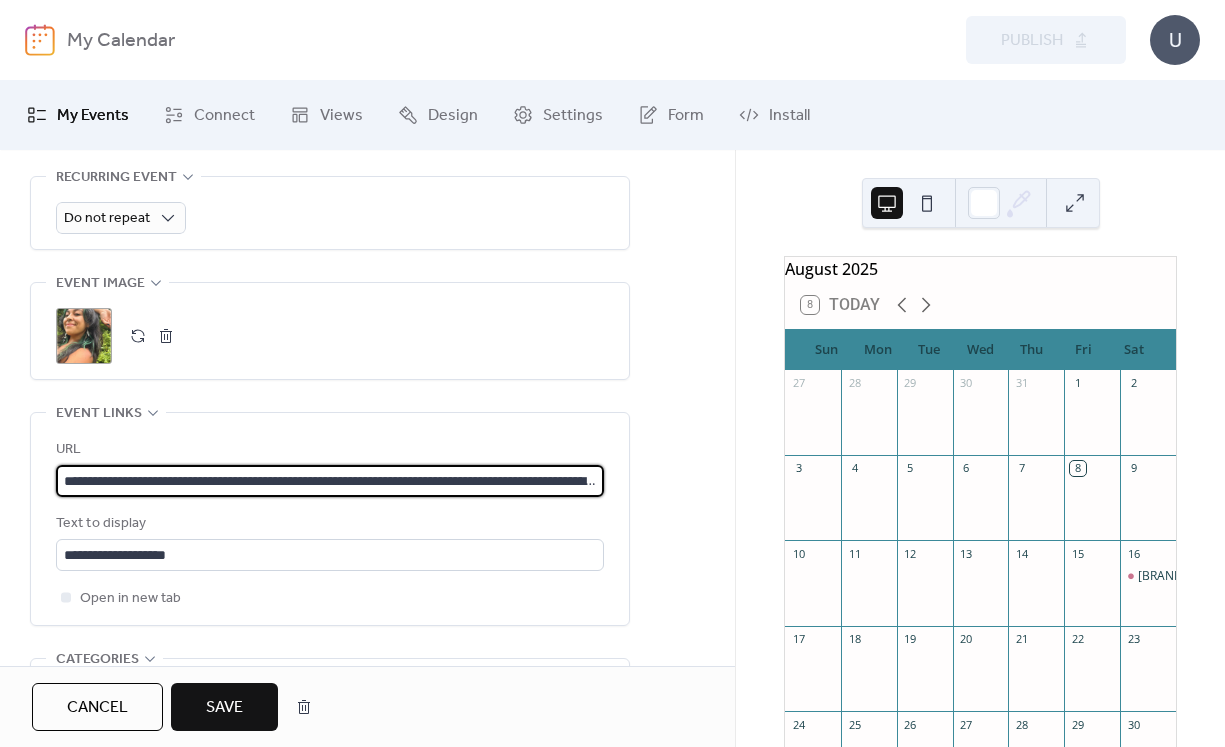 scroll, scrollTop: 0, scrollLeft: 196, axis: horizontal 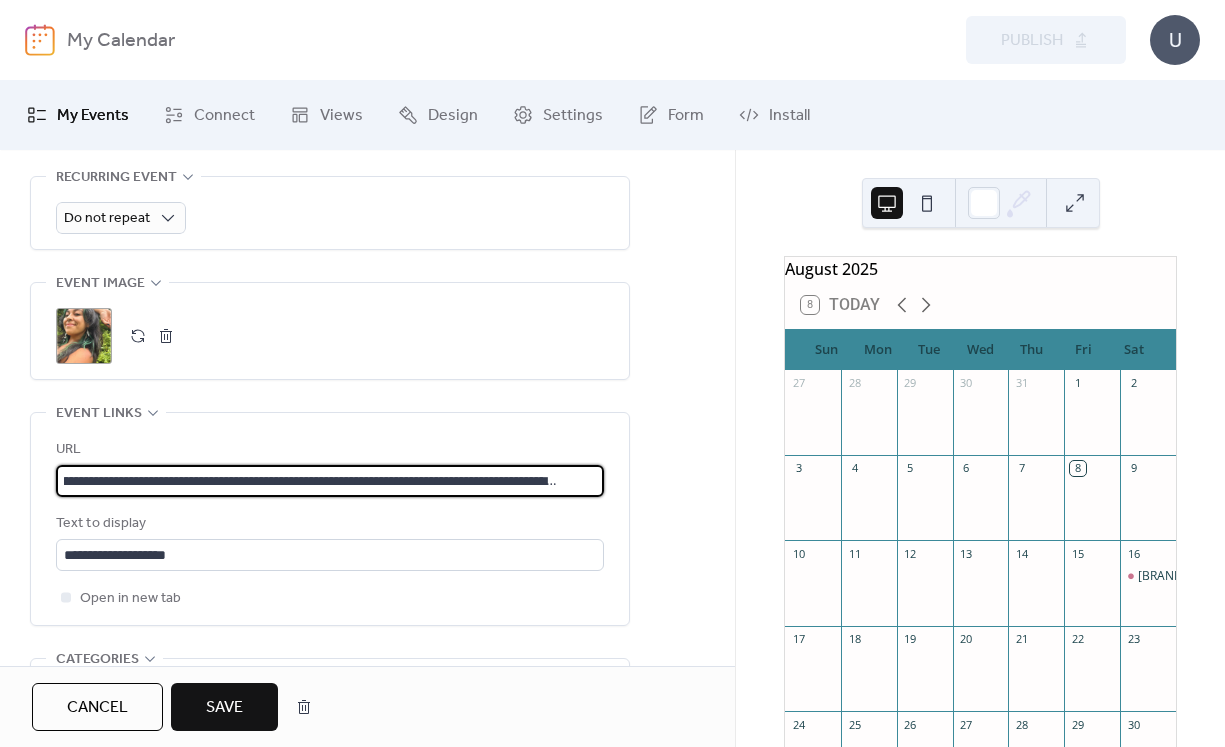 type on "**********" 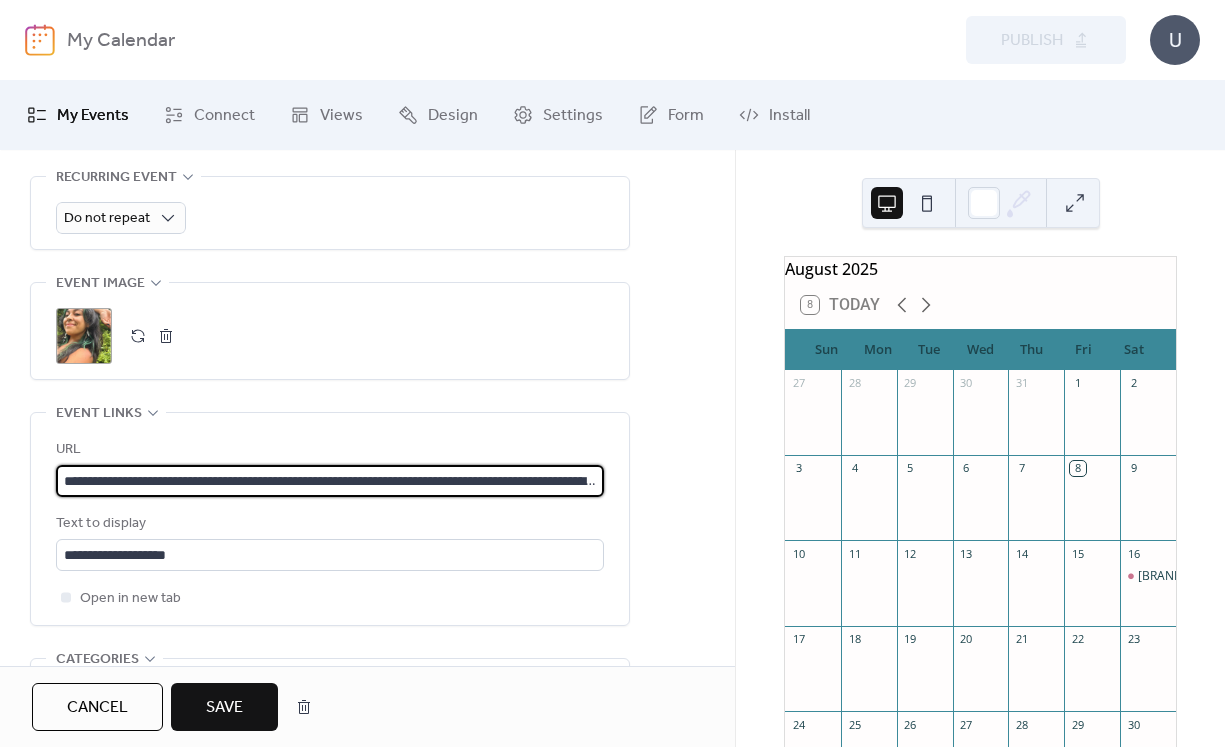 click on "Save" at bounding box center (224, 707) 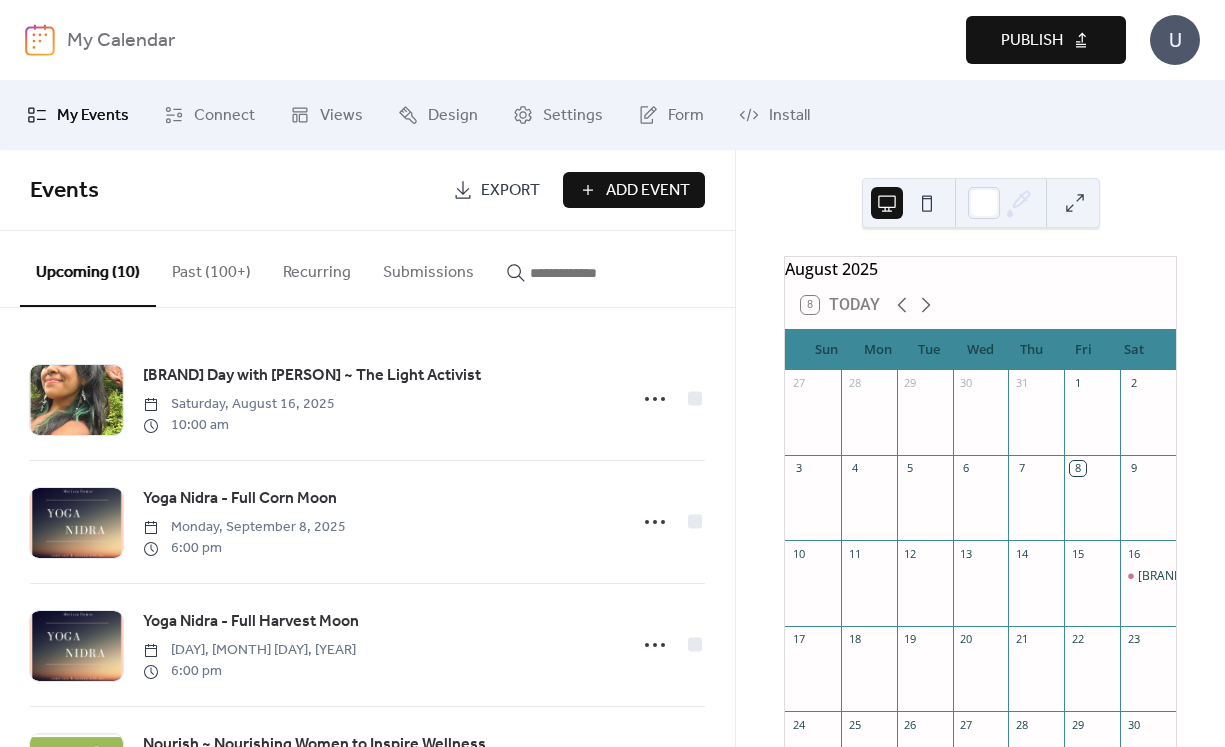 click on "Publish" at bounding box center [1046, 40] 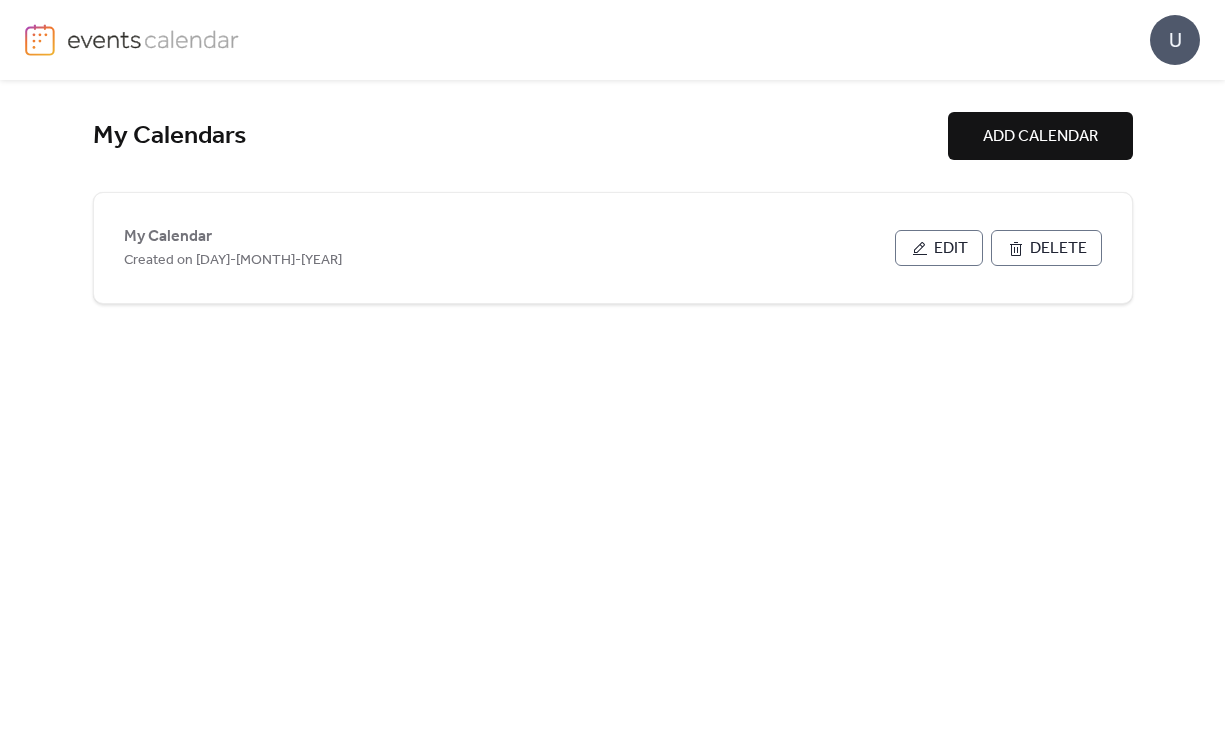 scroll, scrollTop: 0, scrollLeft: 0, axis: both 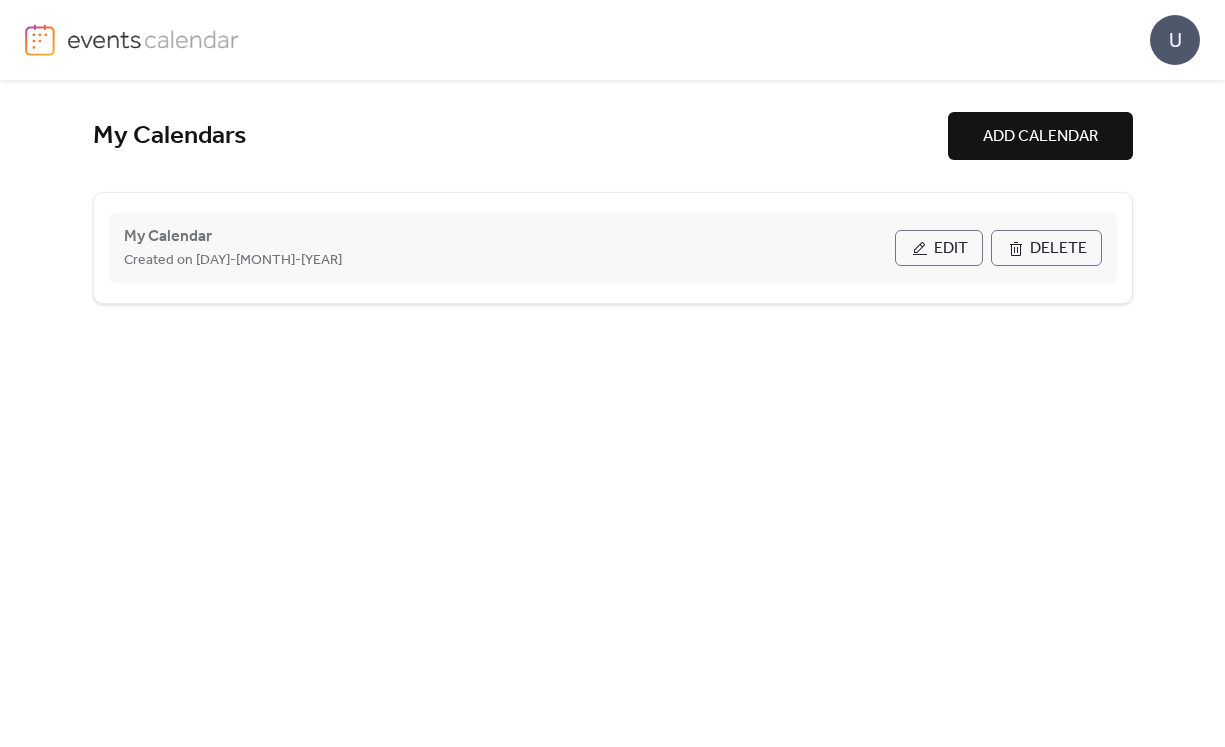 click on "Created on [DAY]-[MONTH]-[YEAR]" at bounding box center [233, 261] 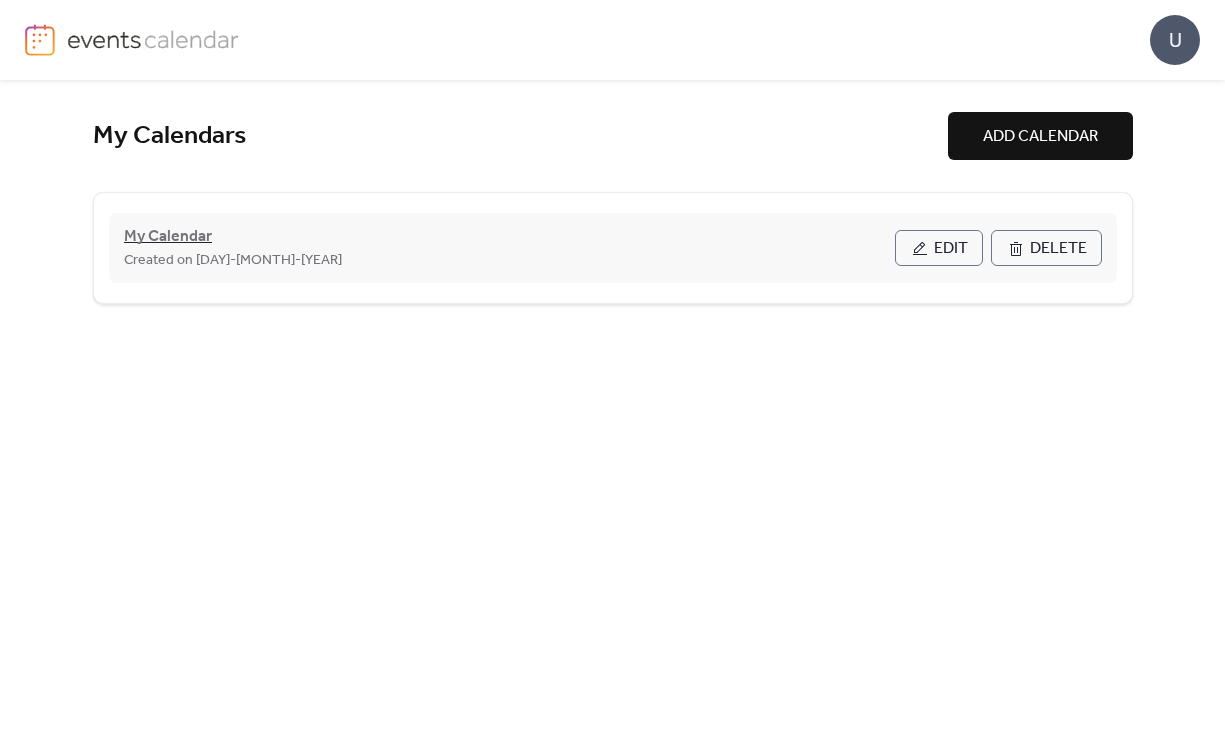 click on "My Calendar" at bounding box center [168, 237] 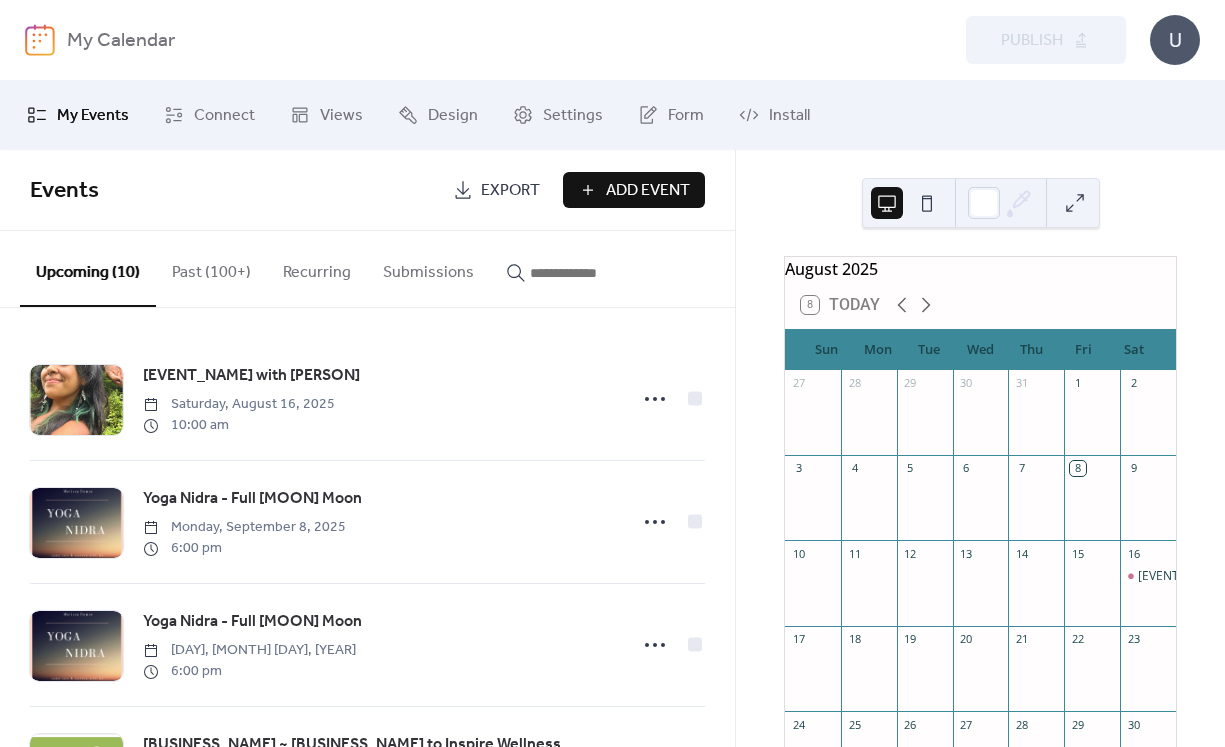 click on "Add Event" at bounding box center (648, 191) 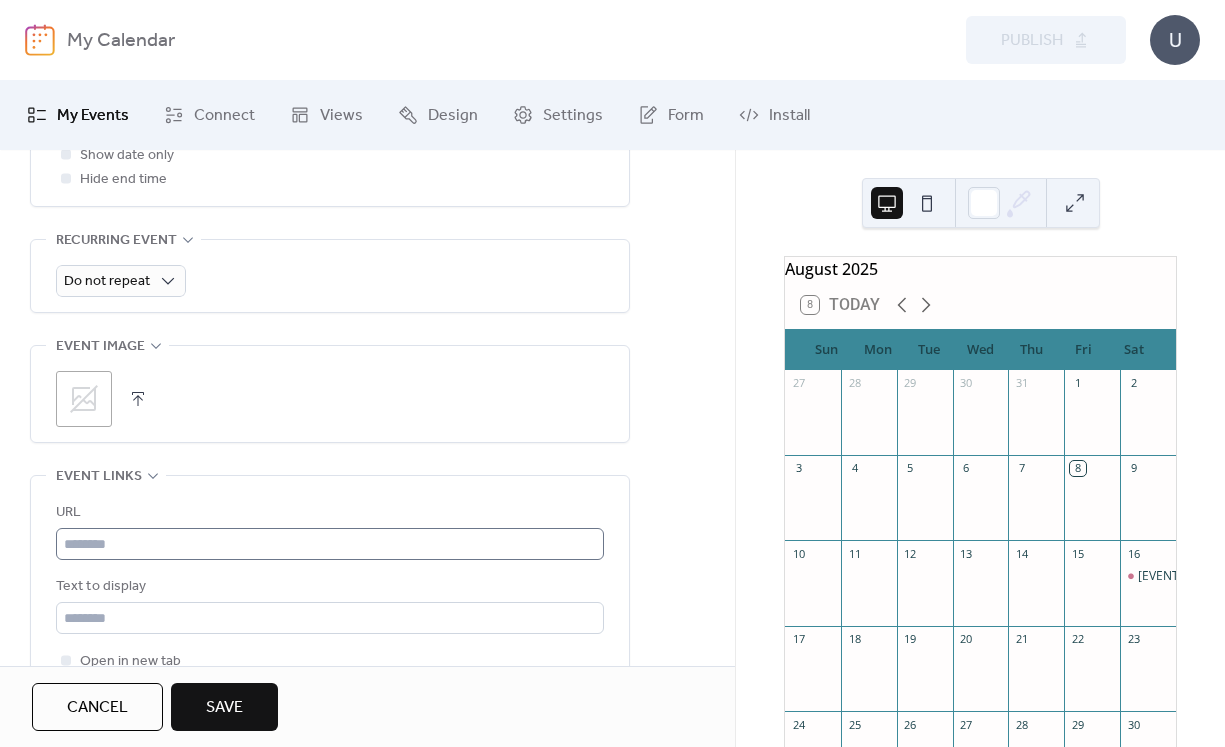 scroll, scrollTop: 860, scrollLeft: 0, axis: vertical 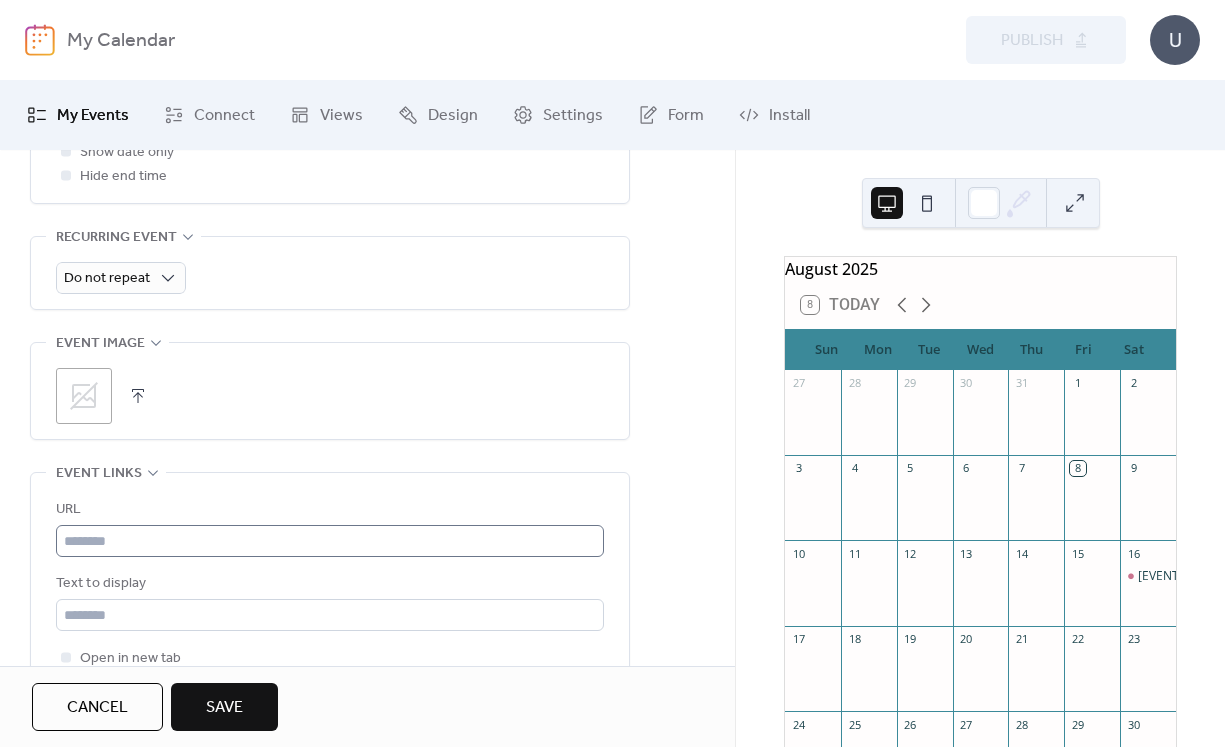 type on "**********" 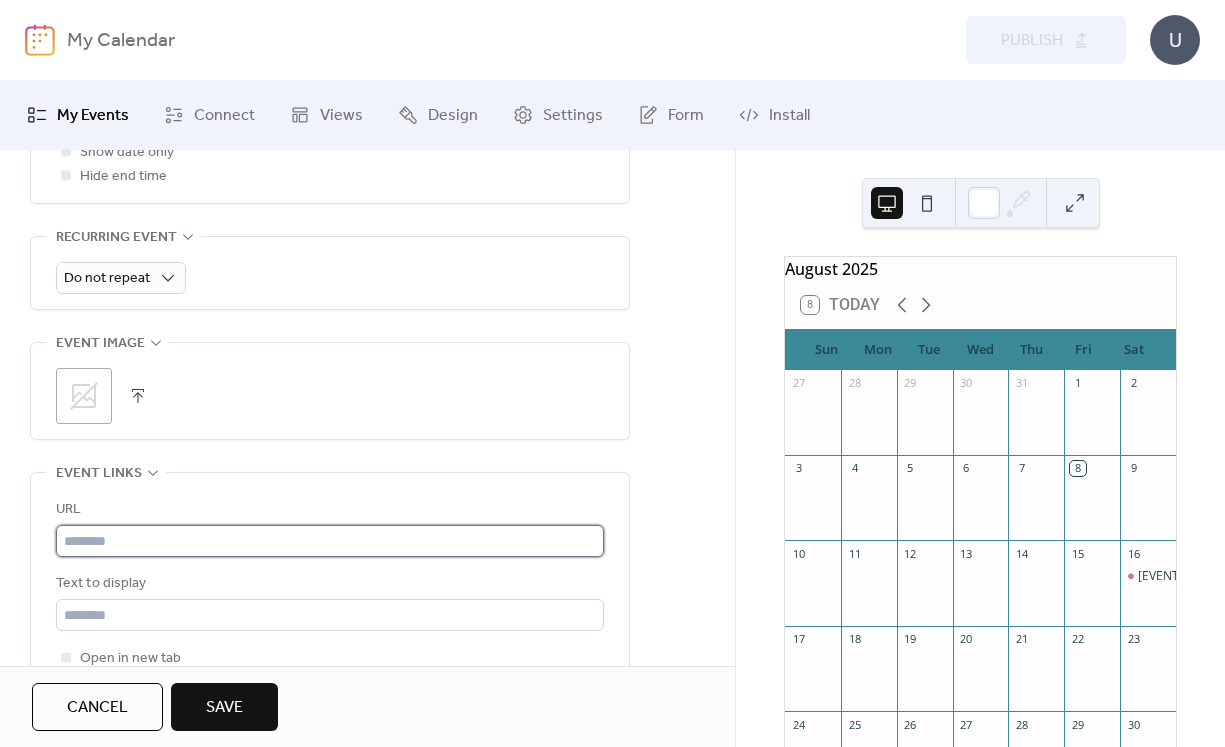 click at bounding box center (330, 541) 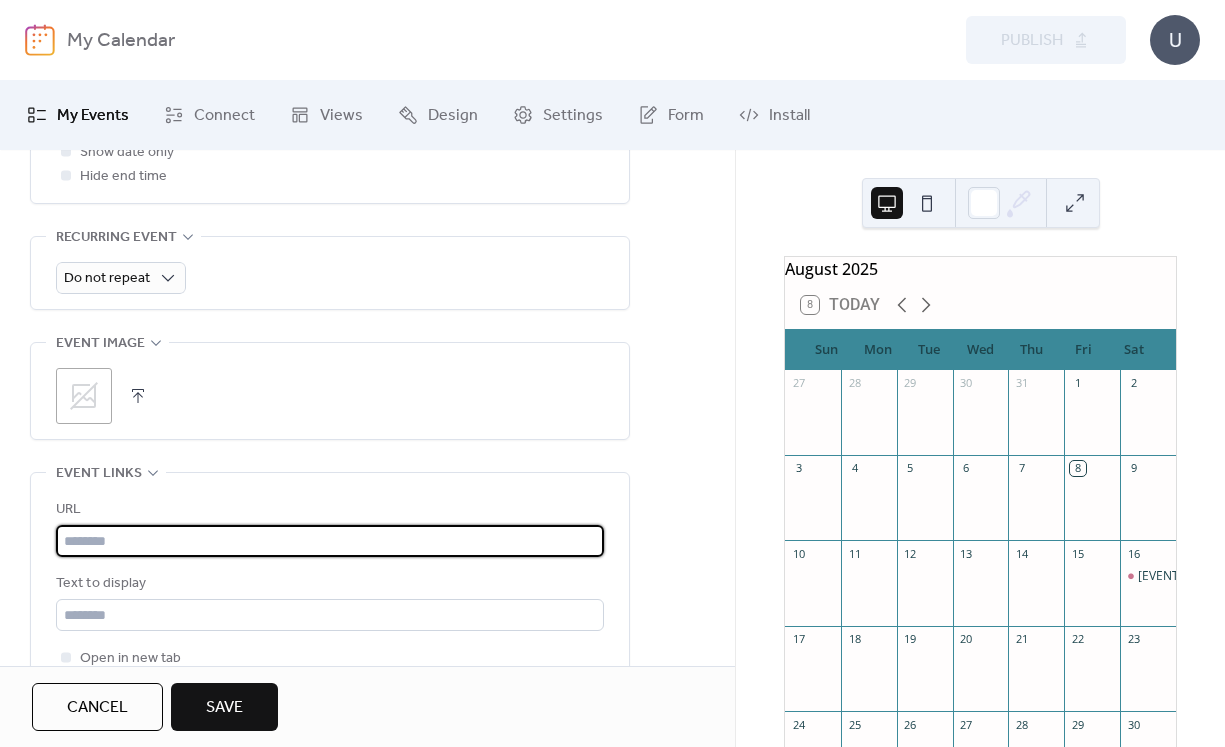 paste on "**********" 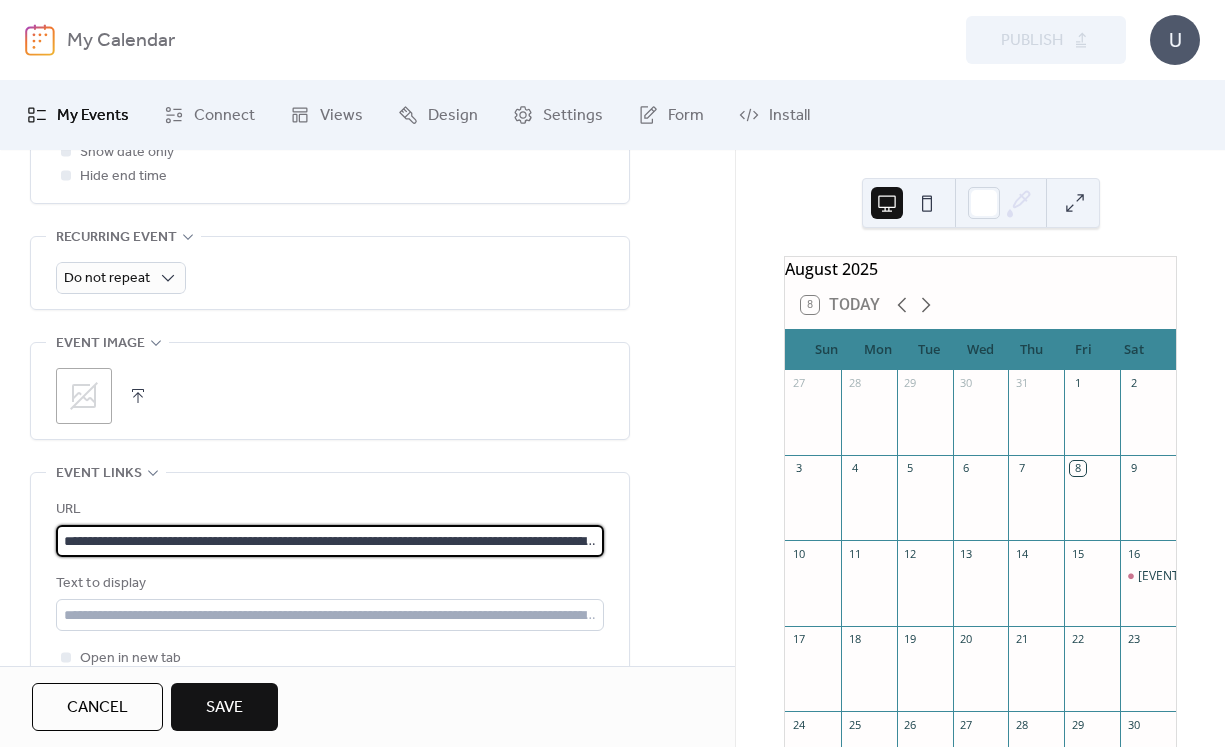 scroll, scrollTop: 0, scrollLeft: 244, axis: horizontal 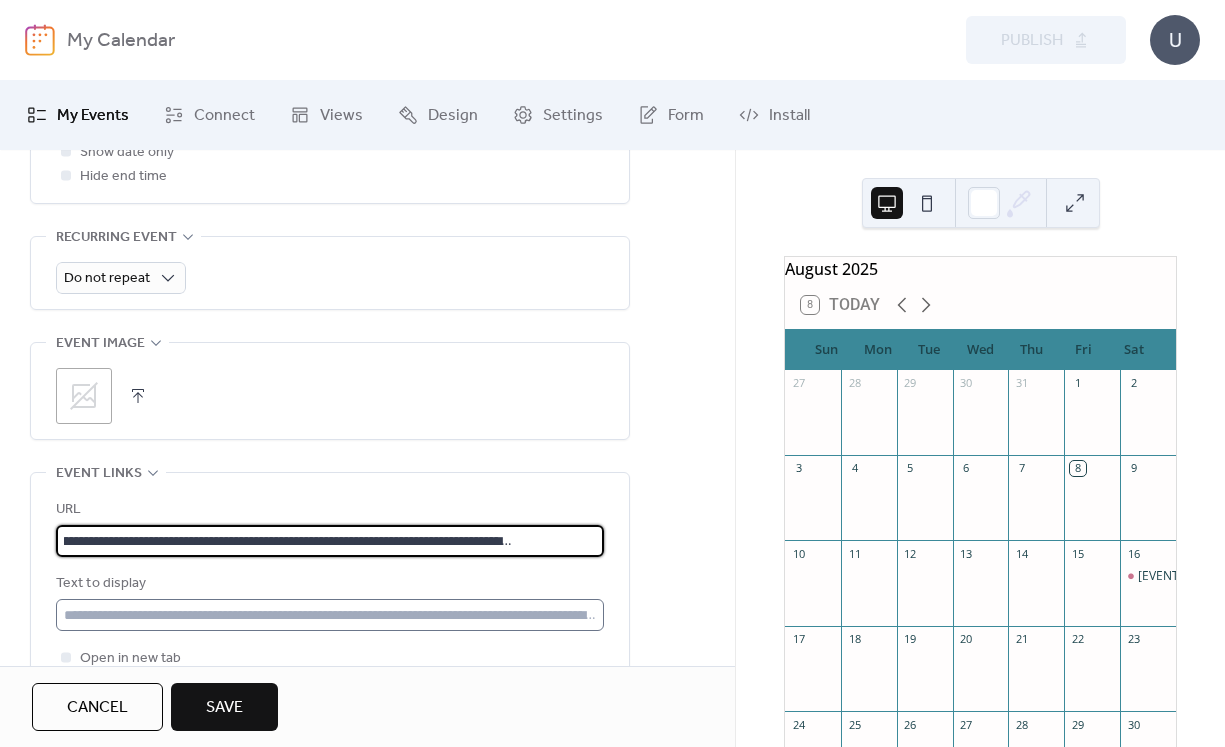 type on "**********" 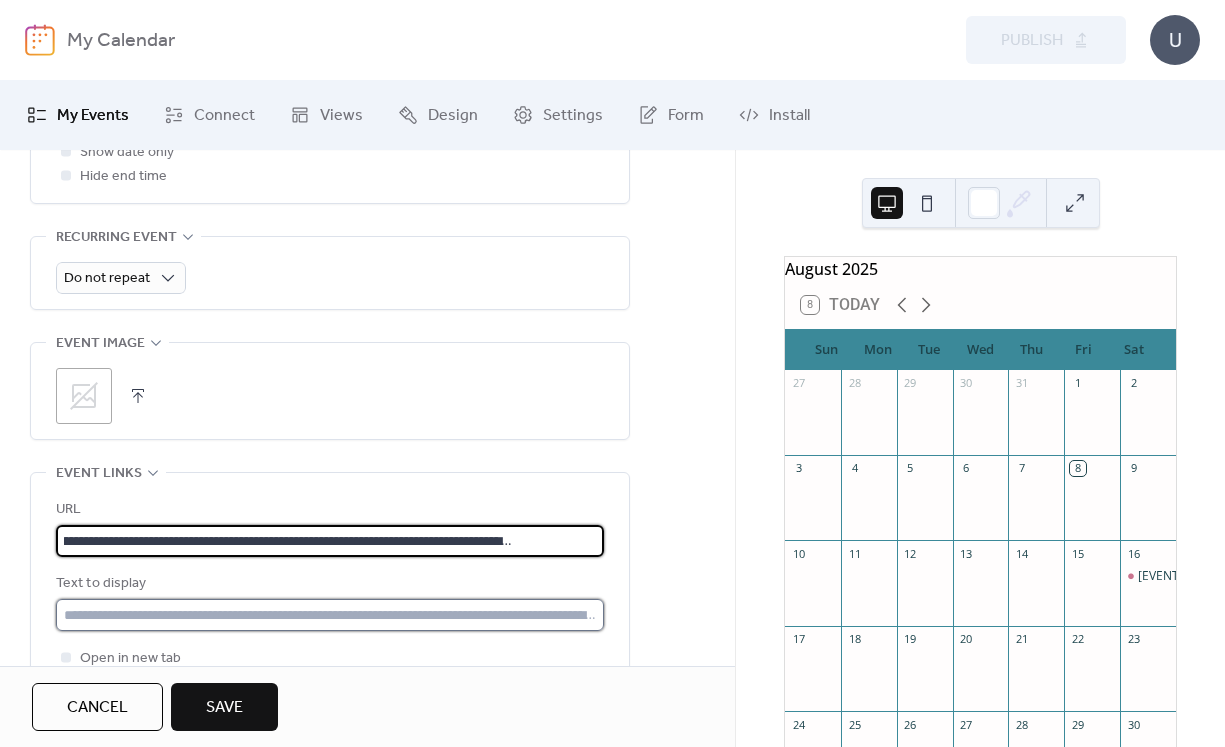 scroll, scrollTop: 0, scrollLeft: 0, axis: both 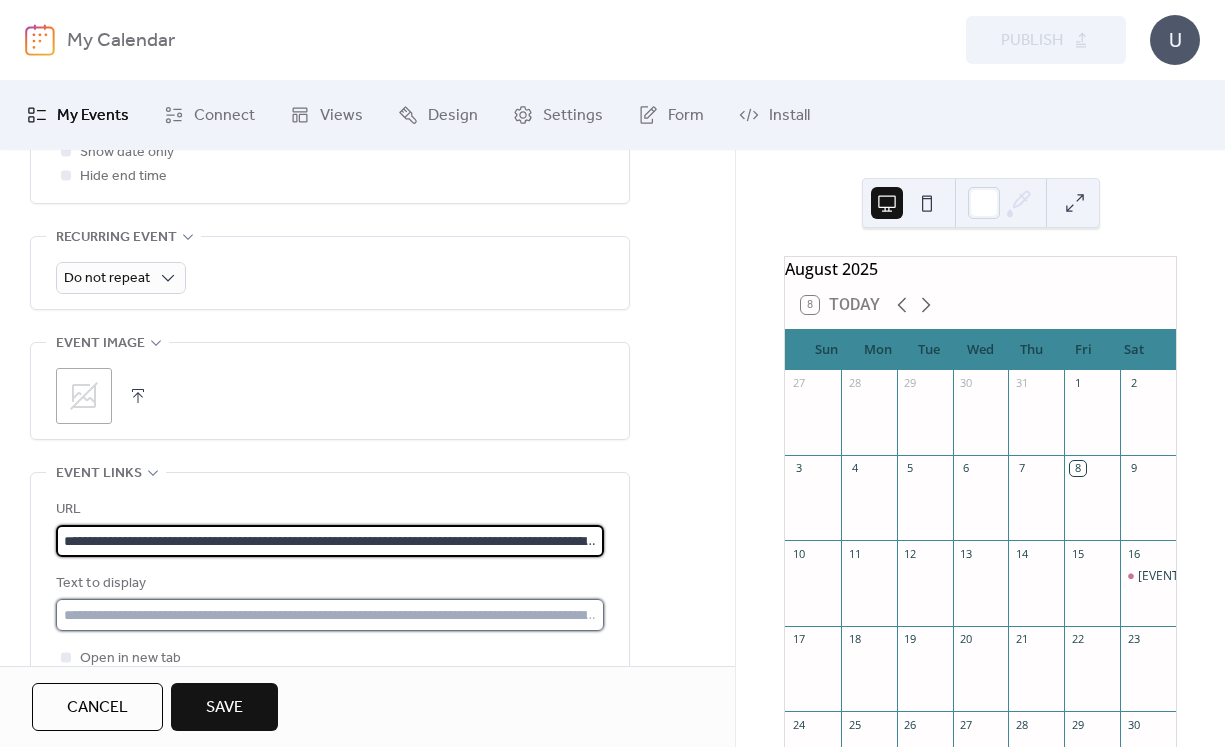 click at bounding box center [330, 615] 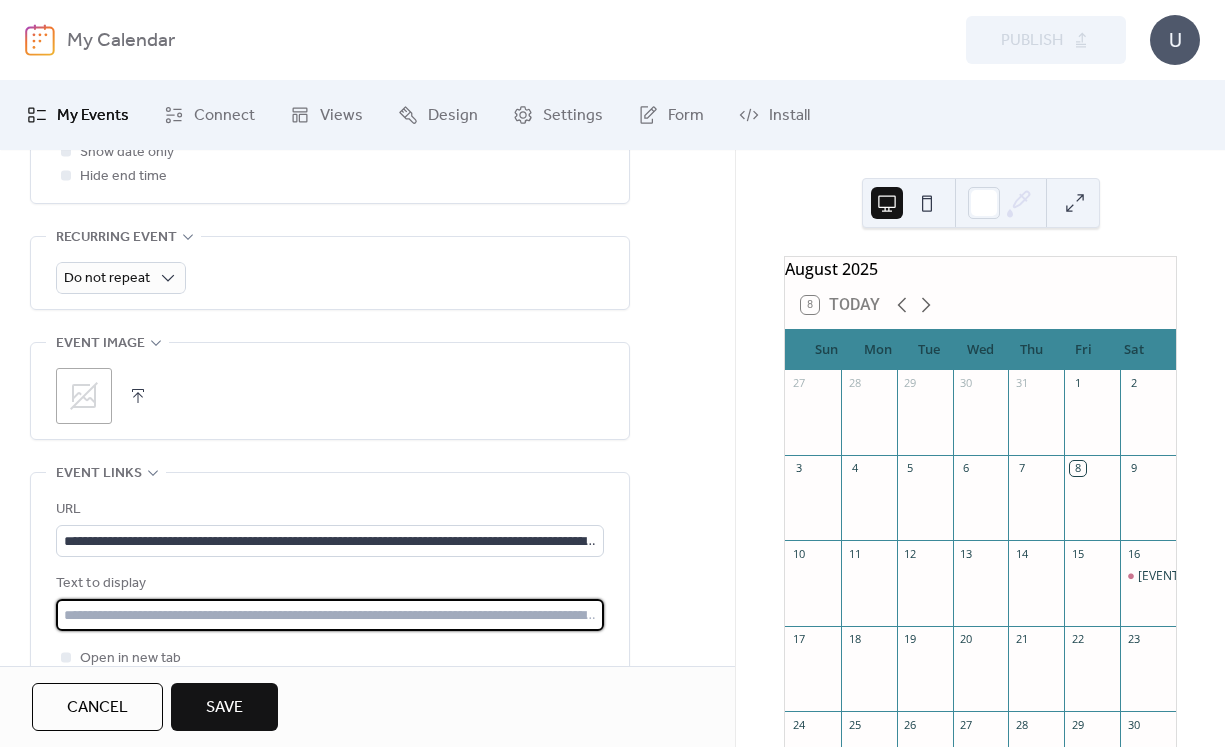 paste on "**********" 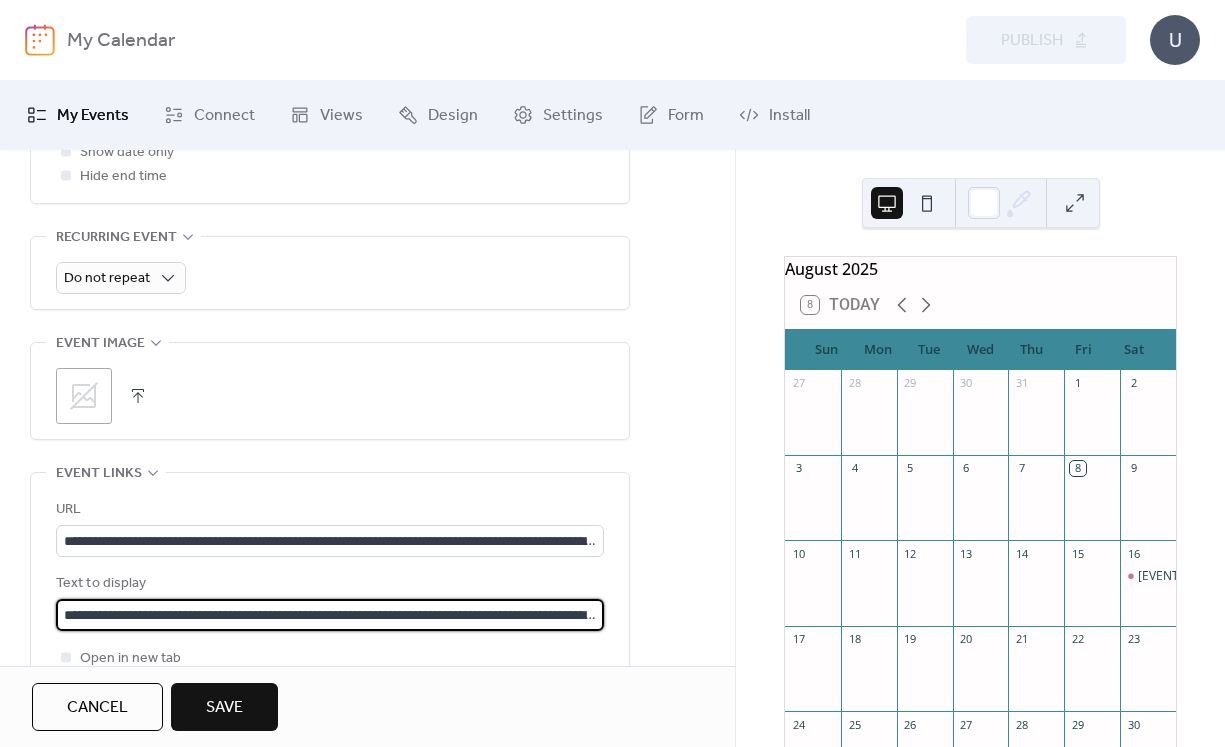 scroll, scrollTop: 0, scrollLeft: 244, axis: horizontal 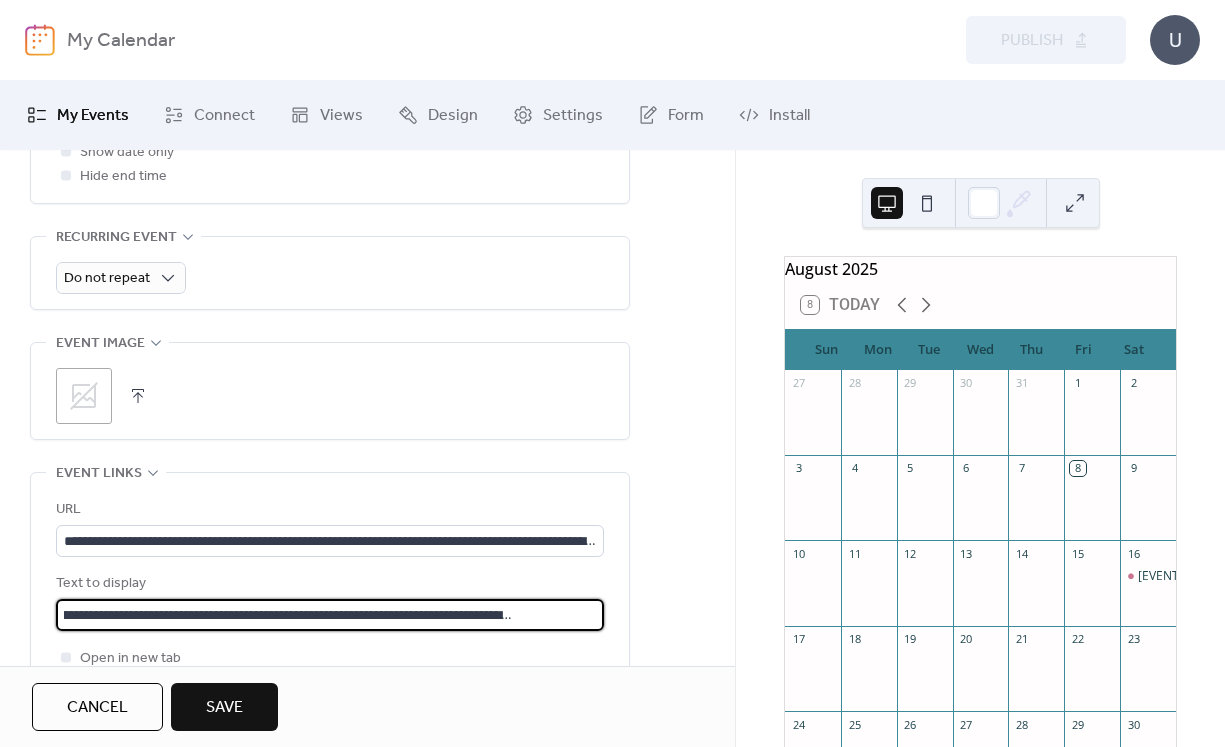type on "**********" 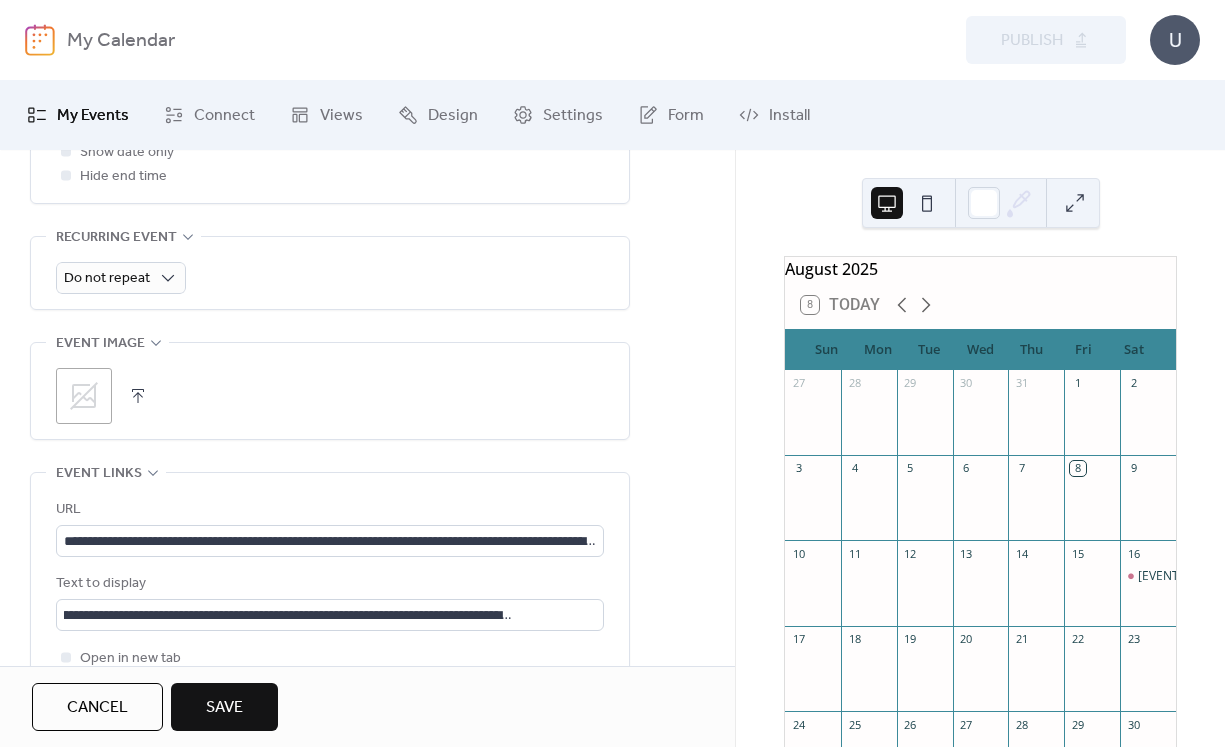scroll, scrollTop: 0, scrollLeft: 0, axis: both 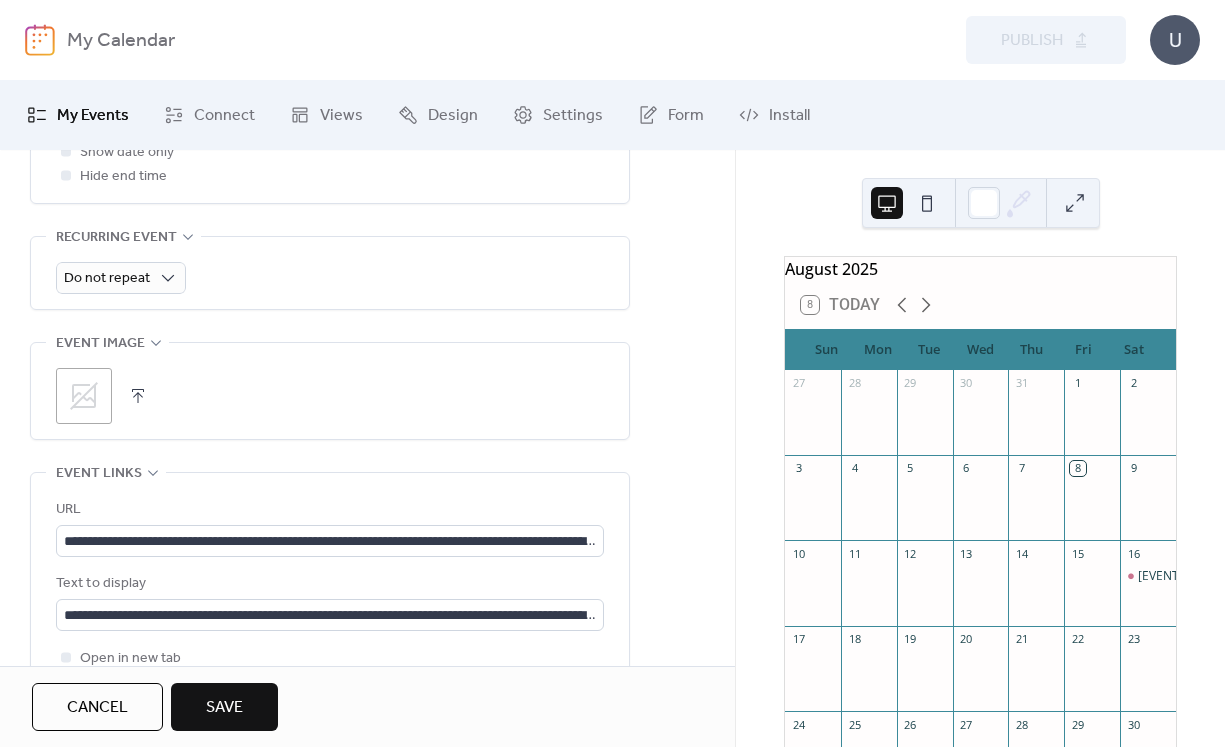 click on "**********" at bounding box center (367, 209) 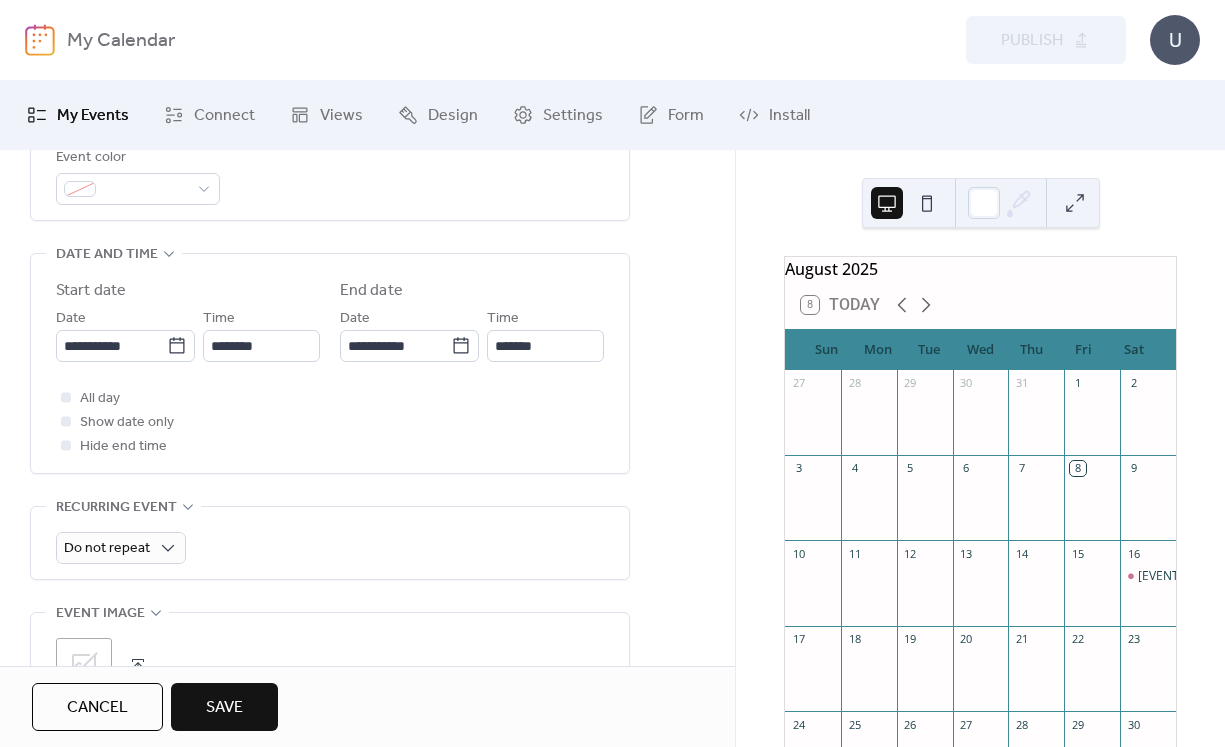 scroll, scrollTop: 571, scrollLeft: 0, axis: vertical 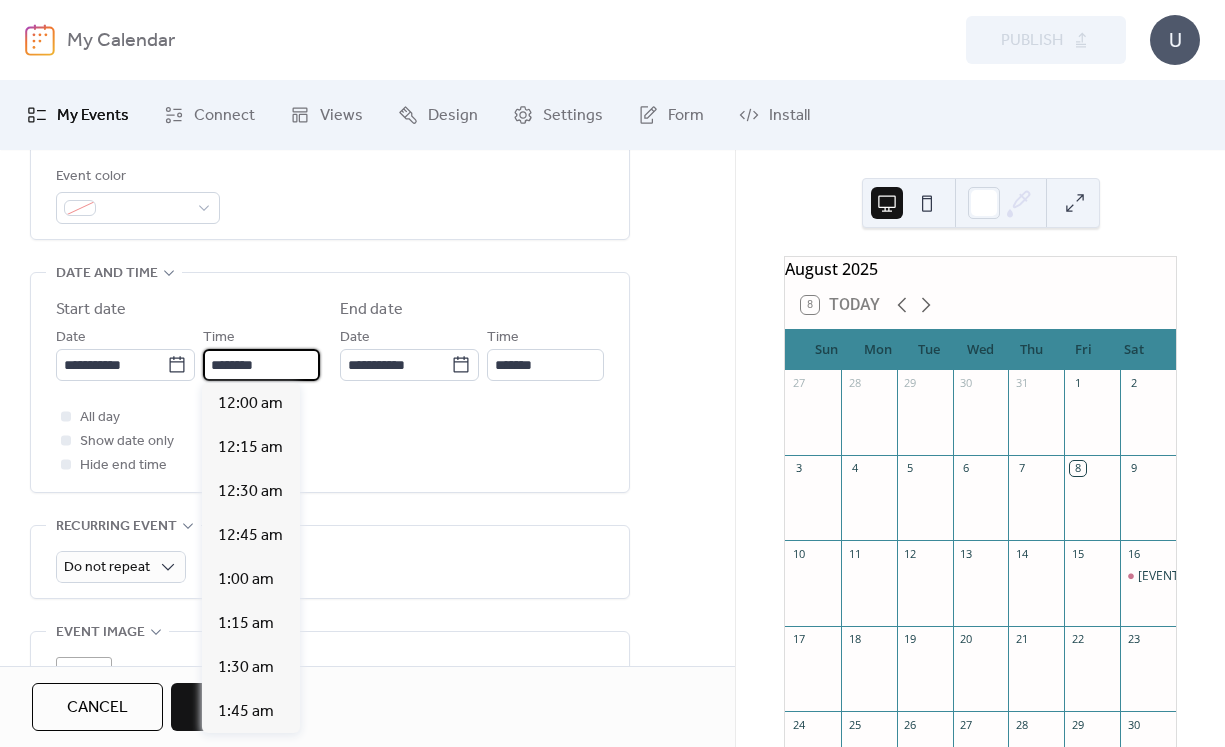 click on "********" at bounding box center (261, 365) 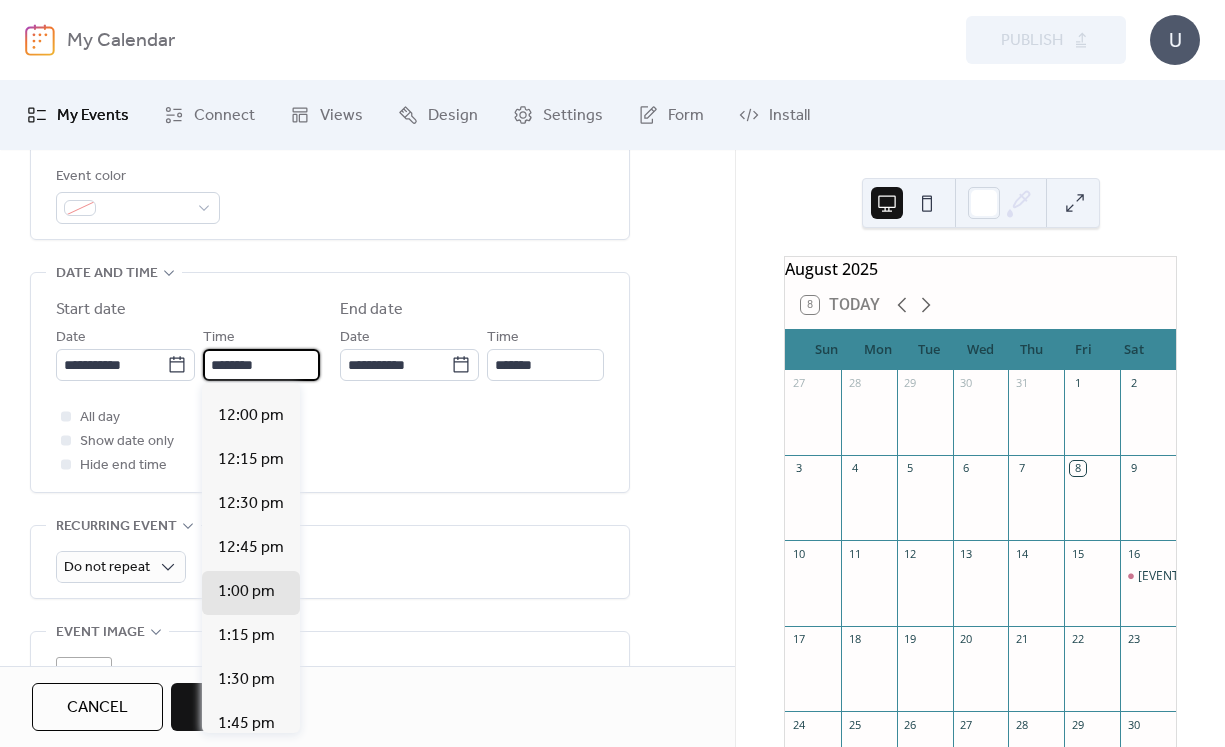 scroll, scrollTop: 3850, scrollLeft: 0, axis: vertical 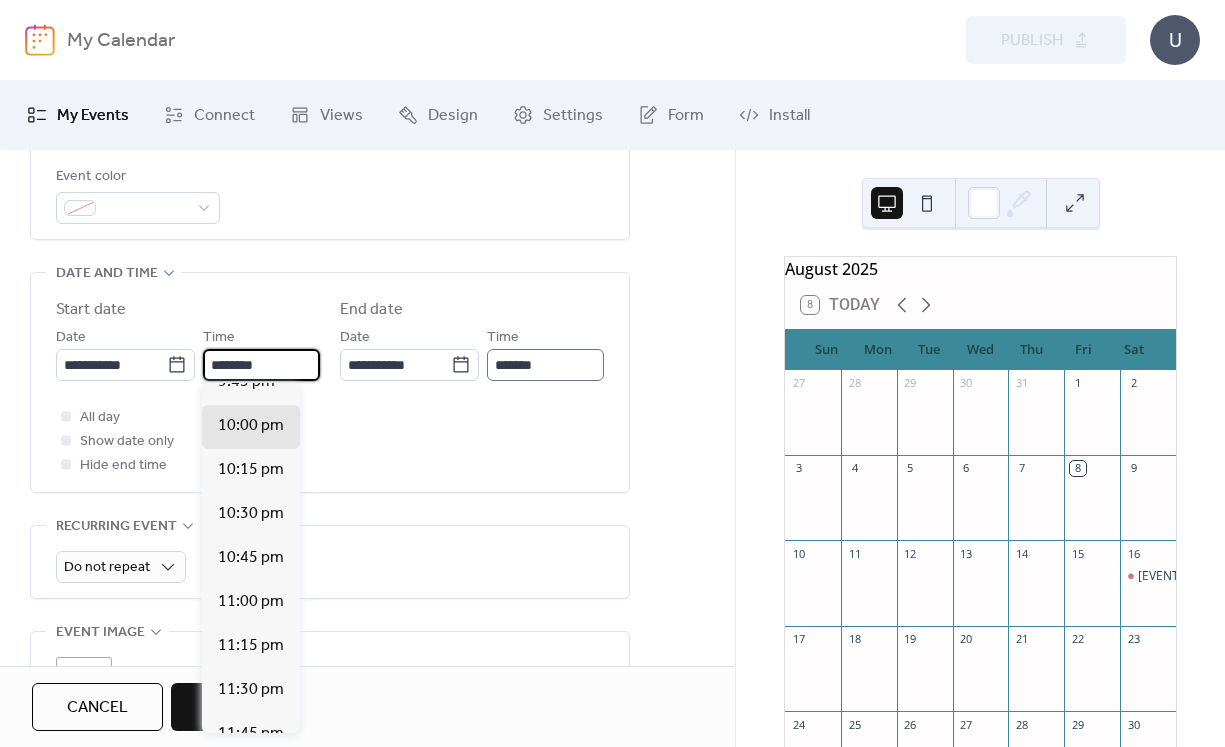 type on "********" 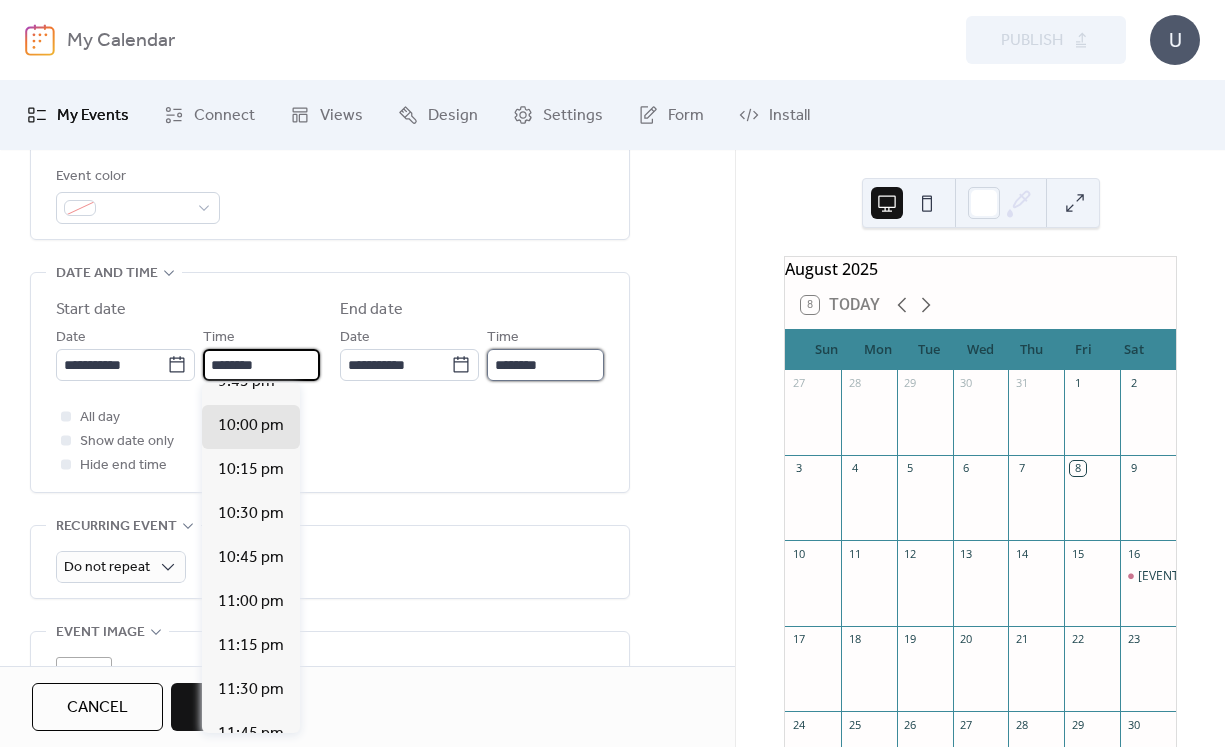 click on "********" at bounding box center (545, 365) 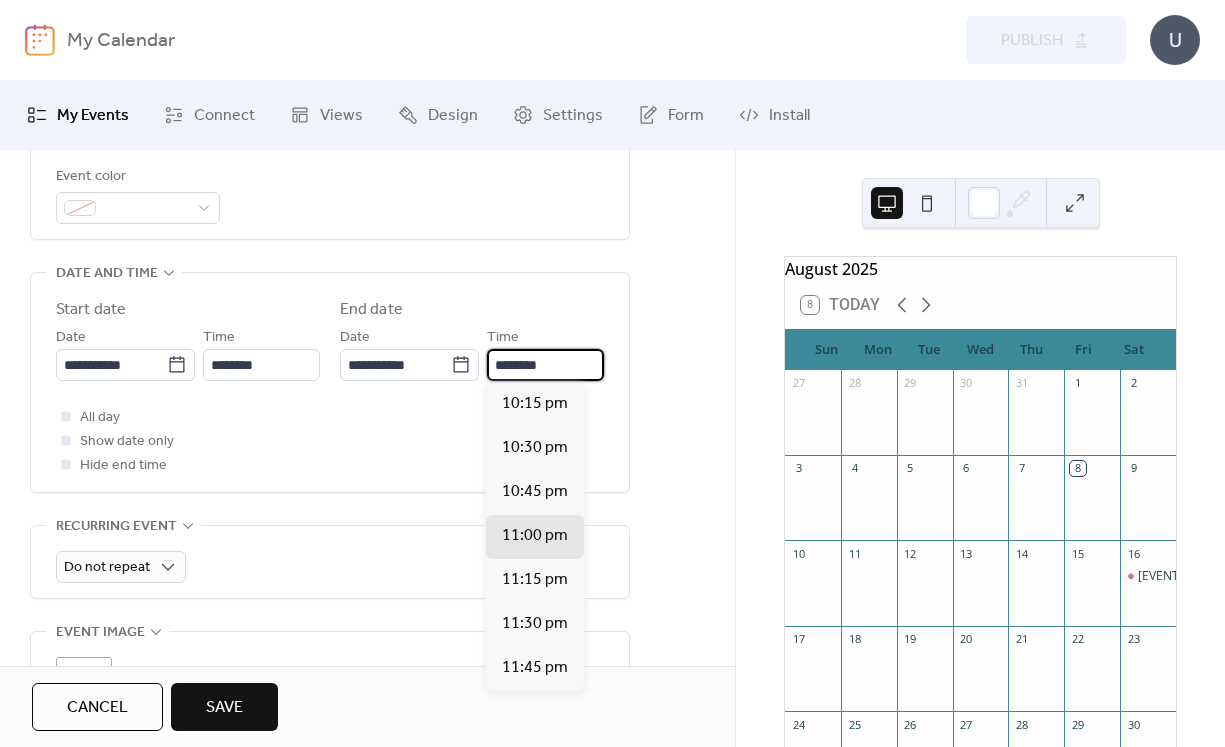 click on "********" at bounding box center [545, 365] 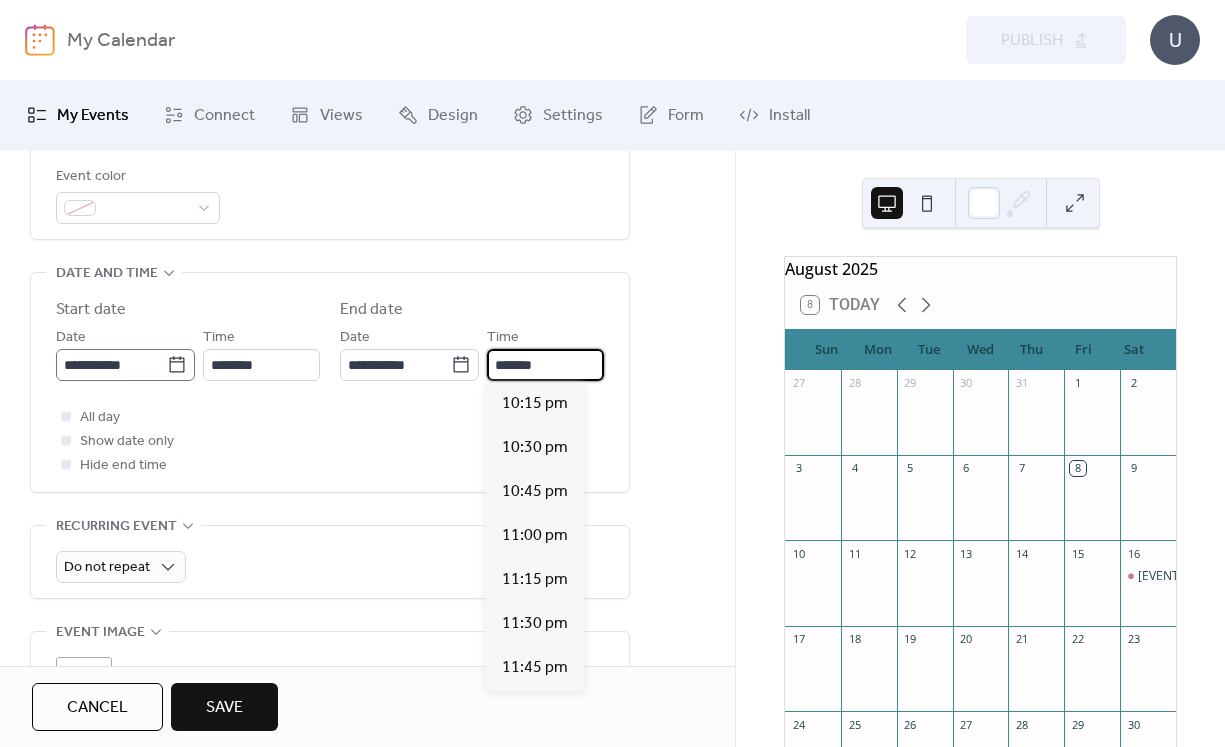 type on "********" 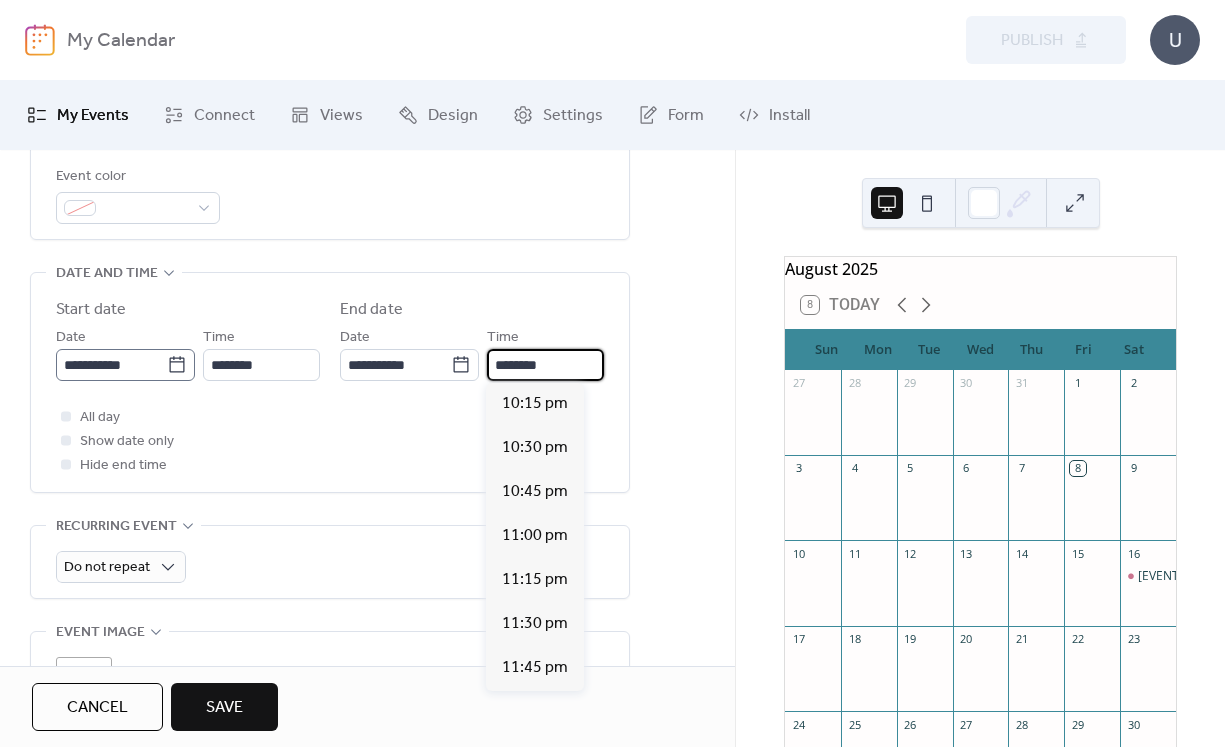 click 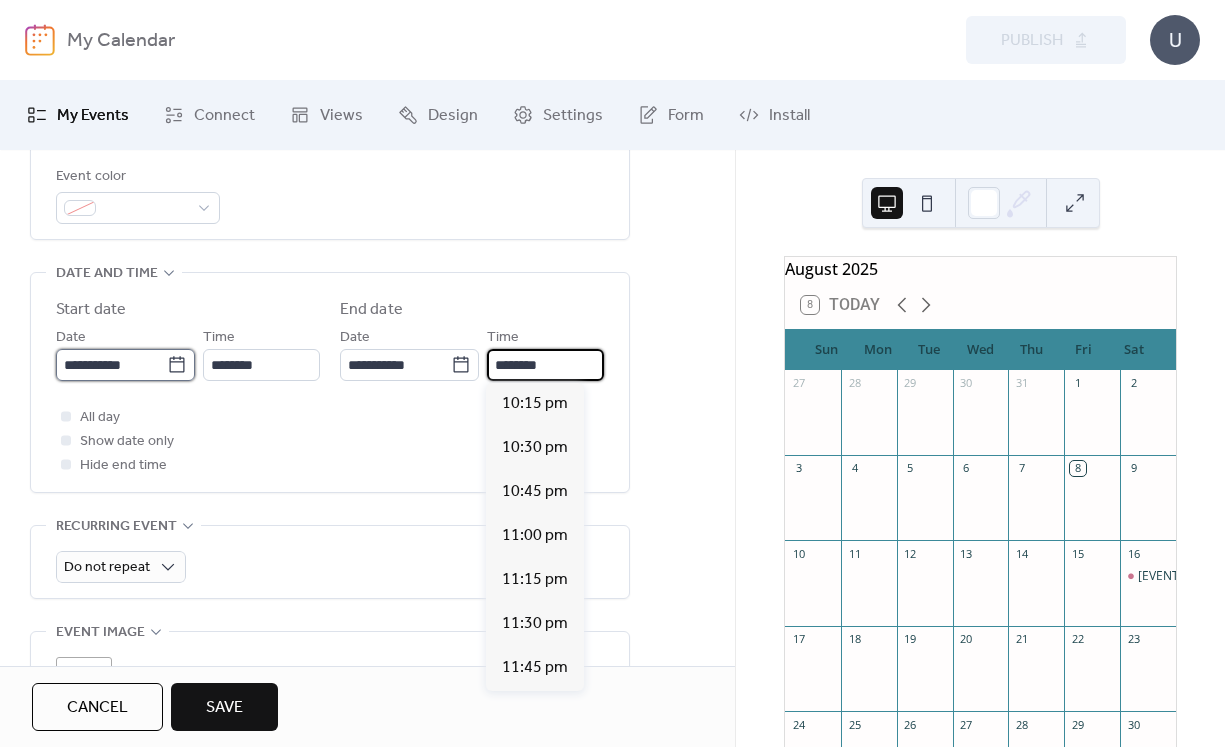 click on "**********" at bounding box center (111, 365) 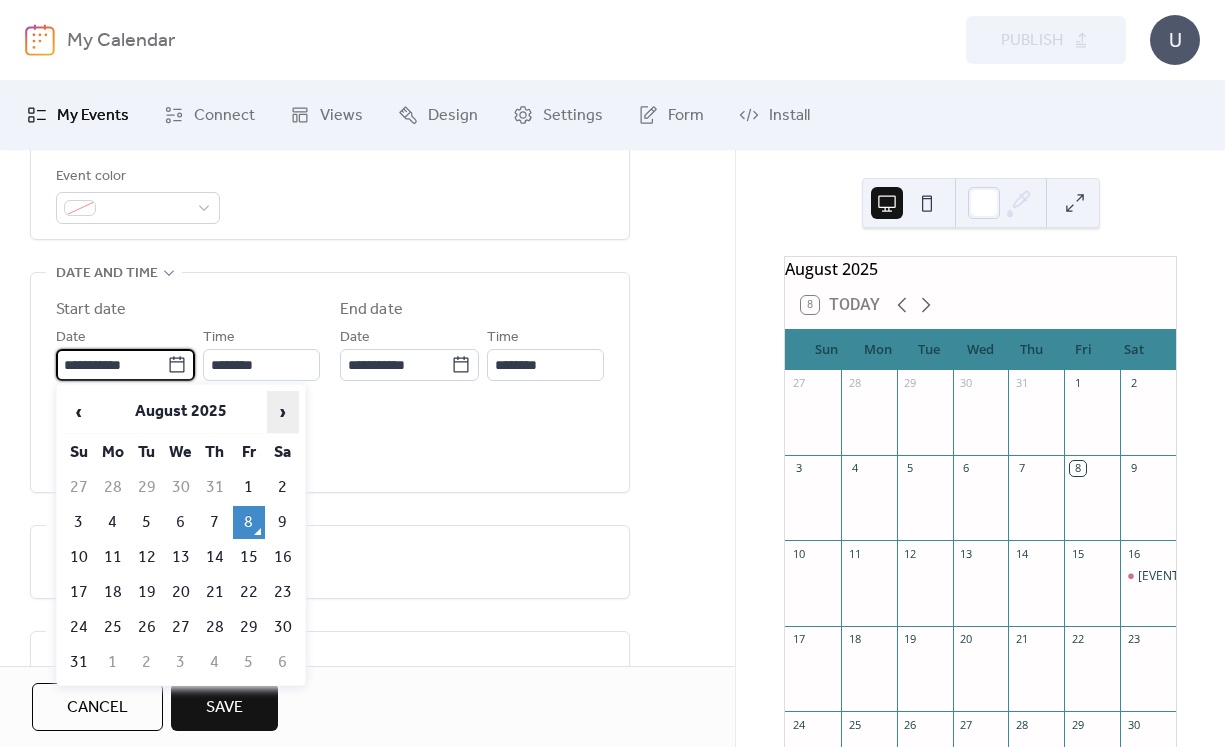 click on "›" at bounding box center (283, 412) 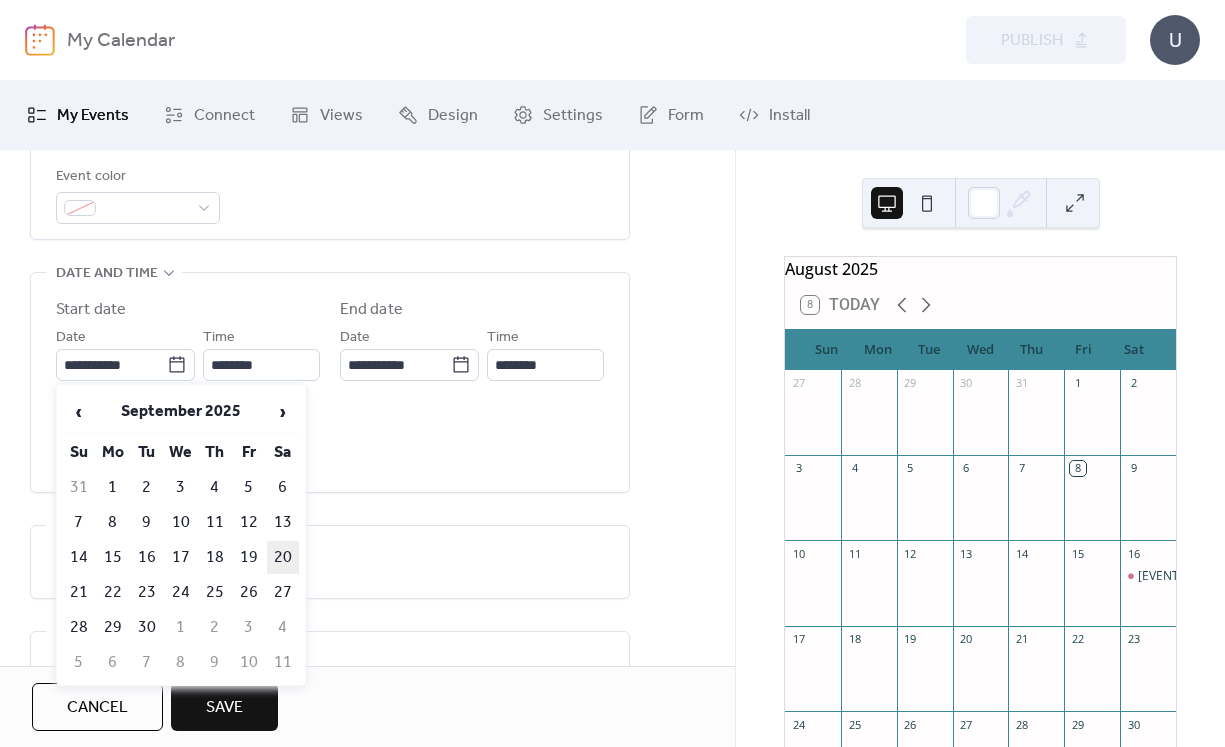 click on "20" at bounding box center (283, 557) 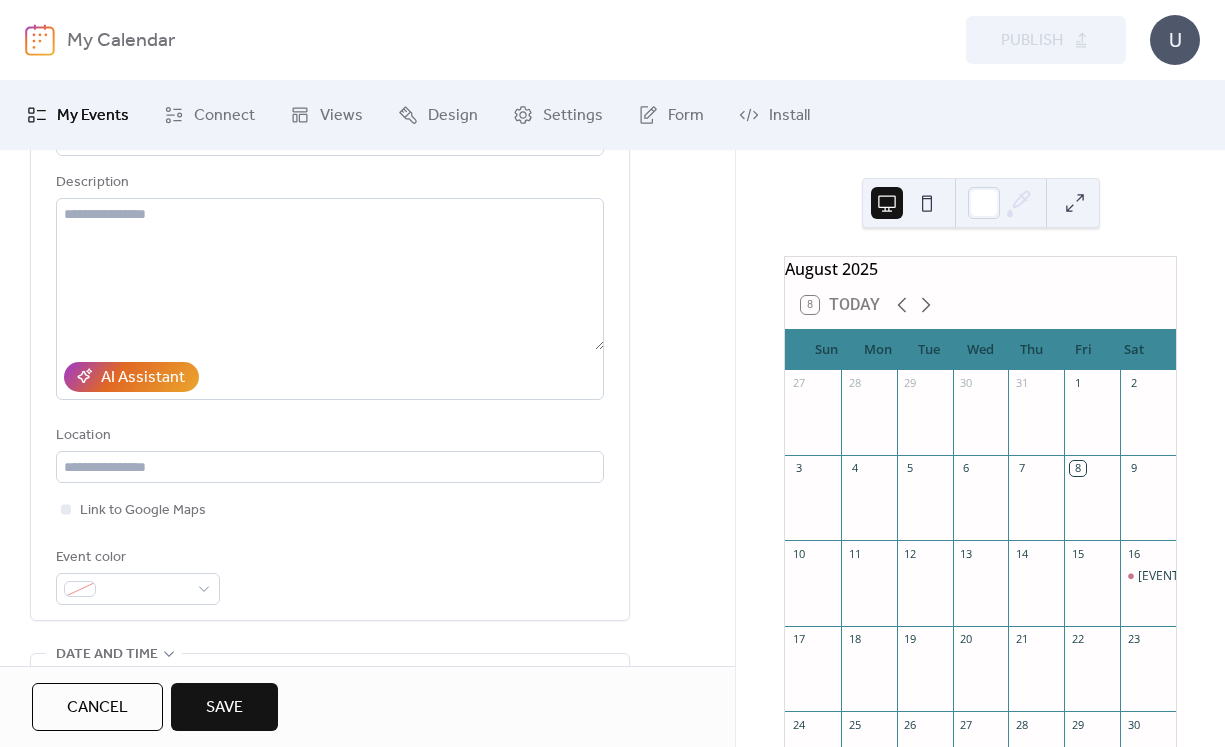 scroll, scrollTop: 170, scrollLeft: 0, axis: vertical 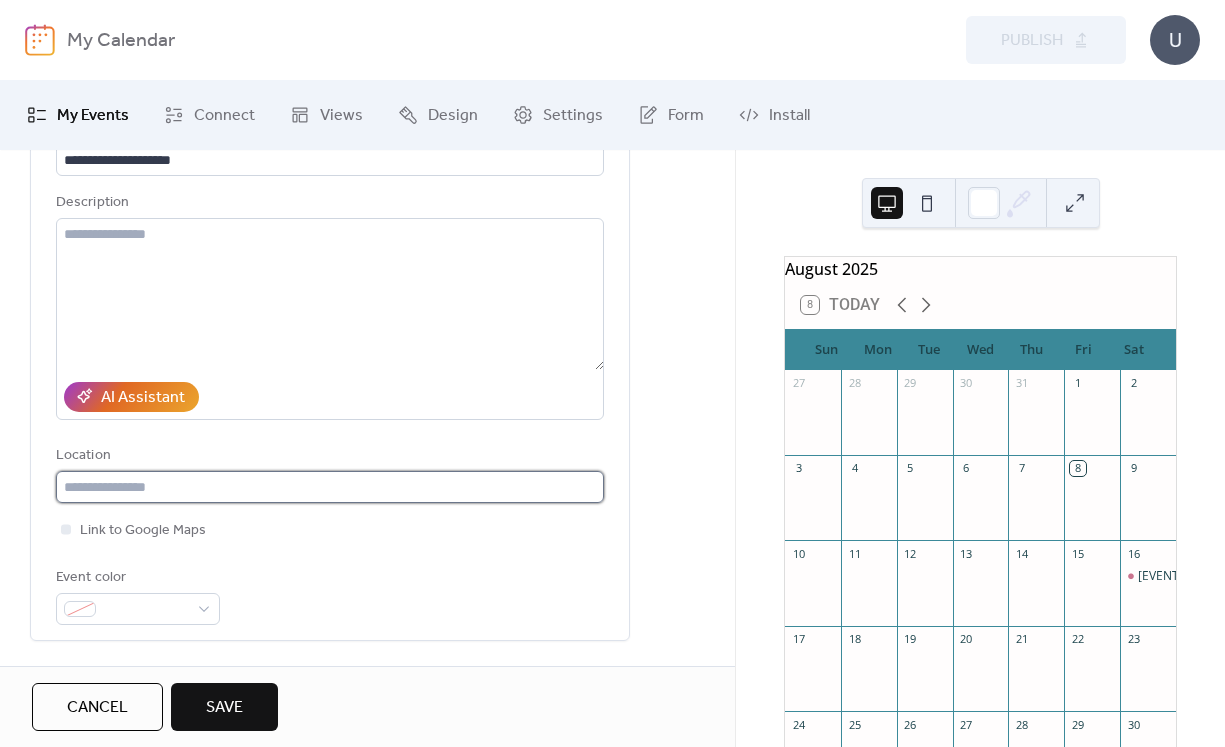 click at bounding box center (330, 487) 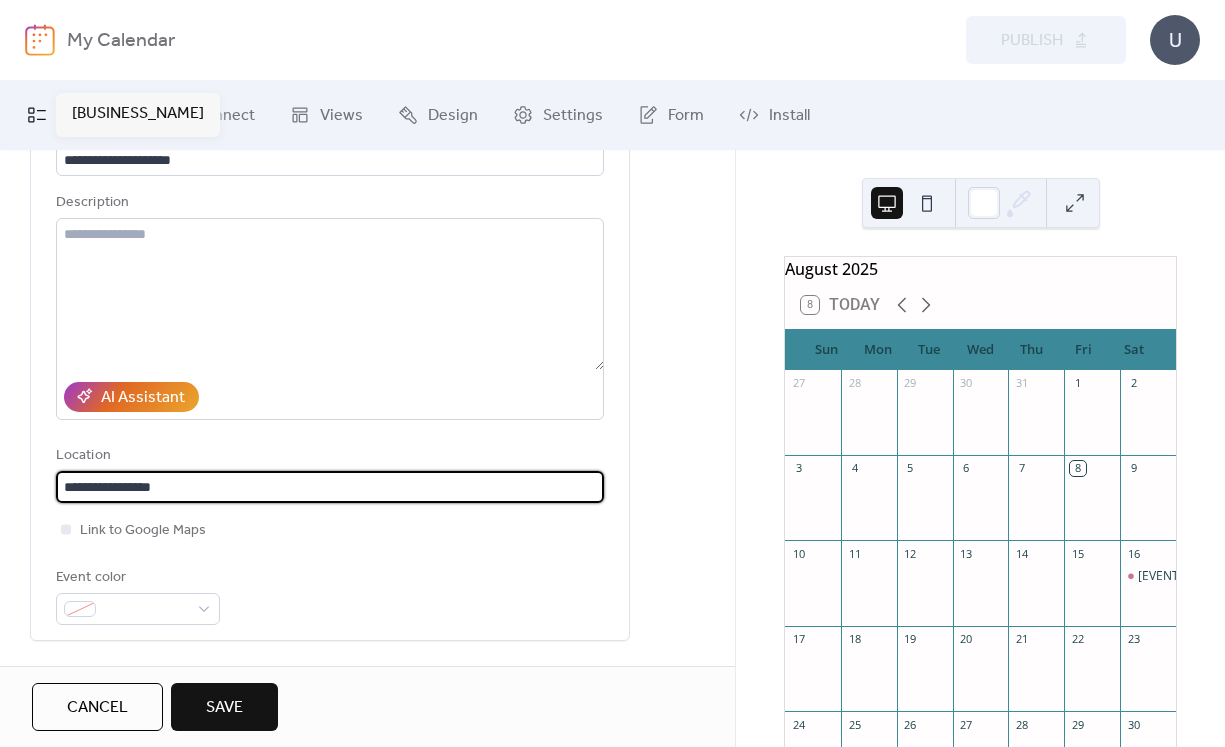 type on "**********" 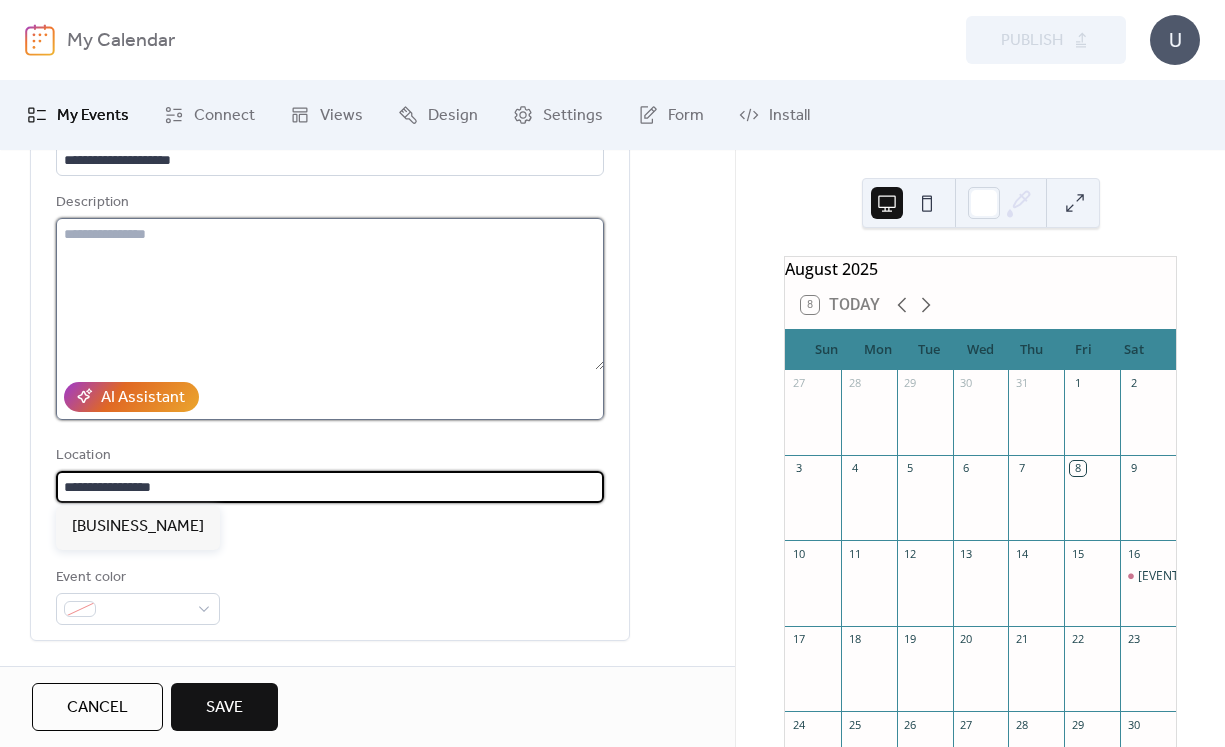 type 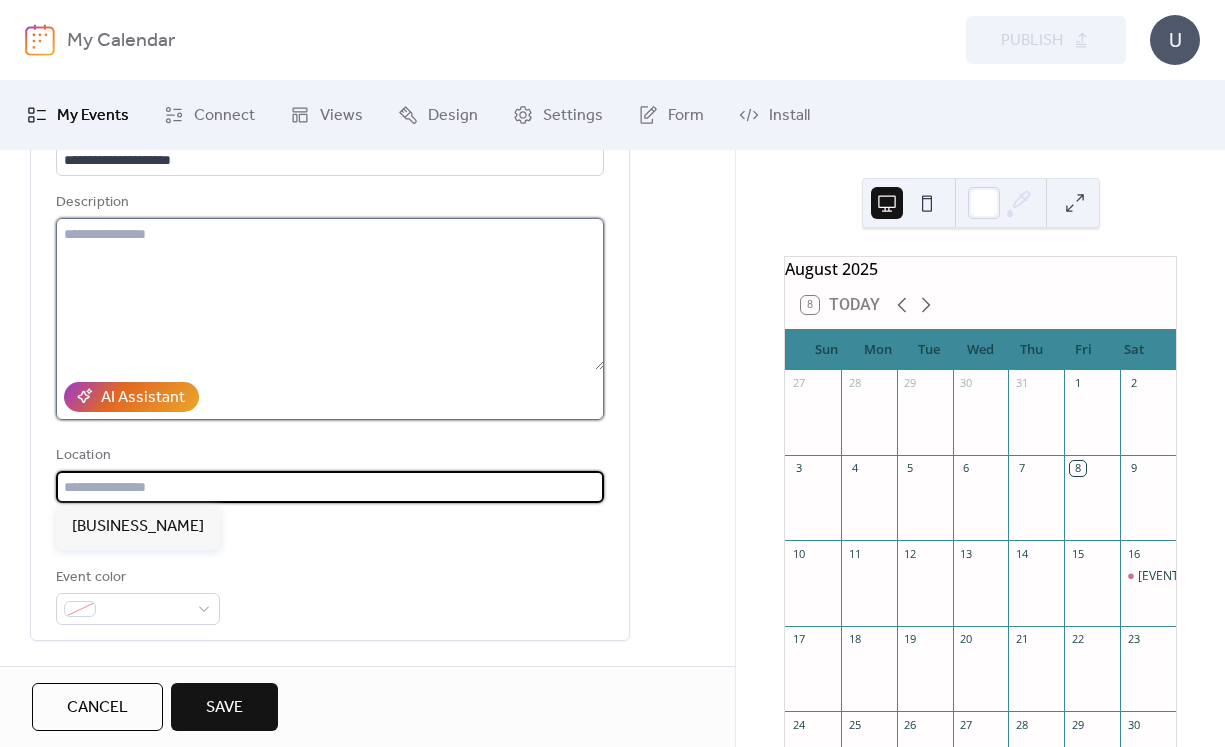 click at bounding box center (330, 294) 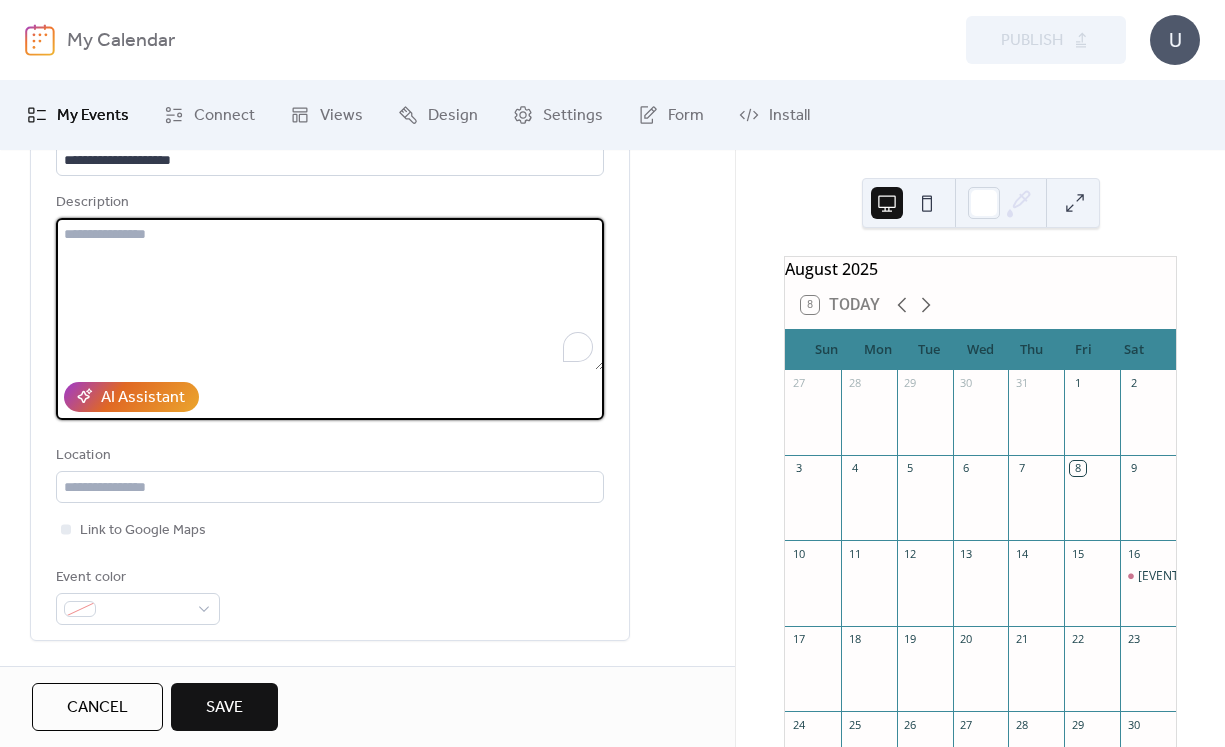 paste on "**********" 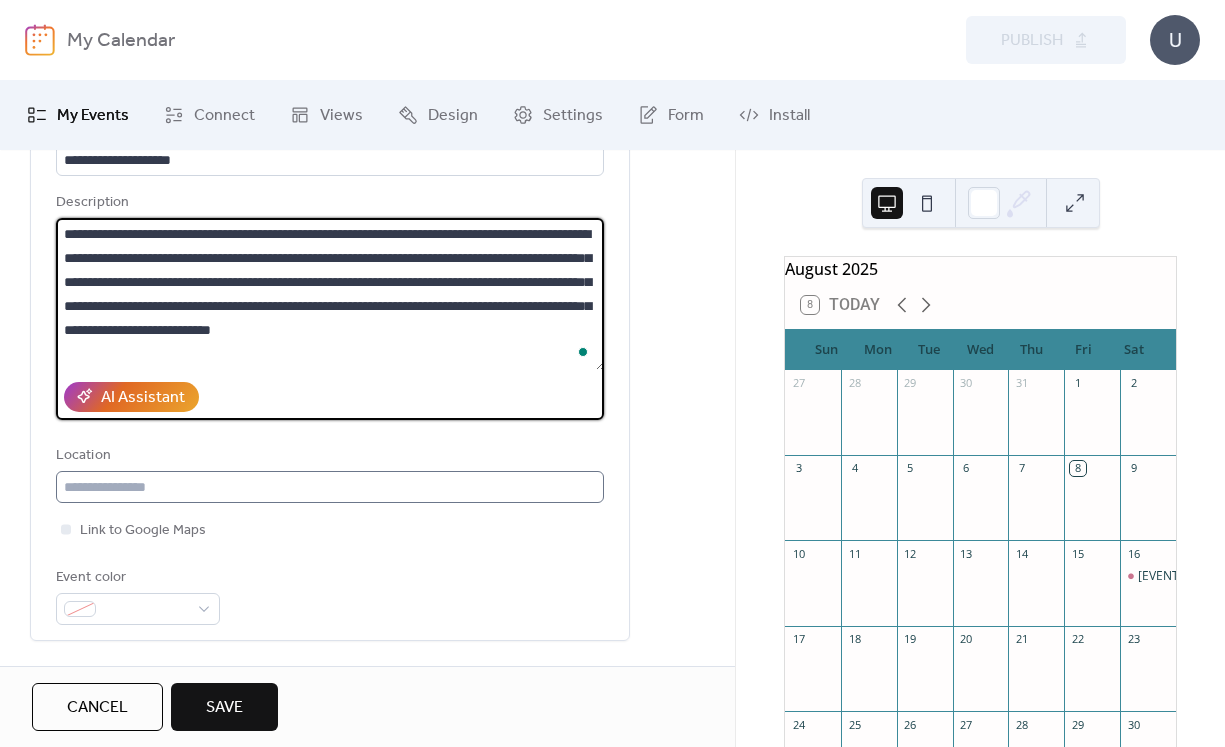 type on "**********" 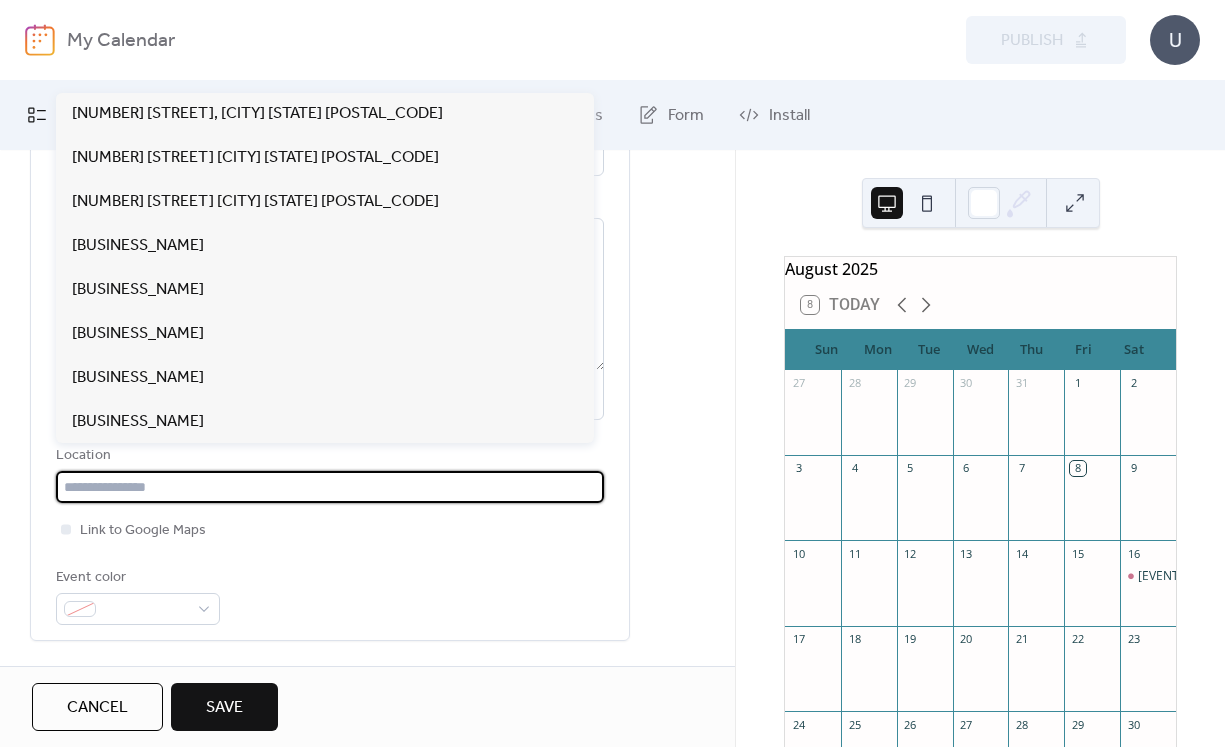click at bounding box center (330, 487) 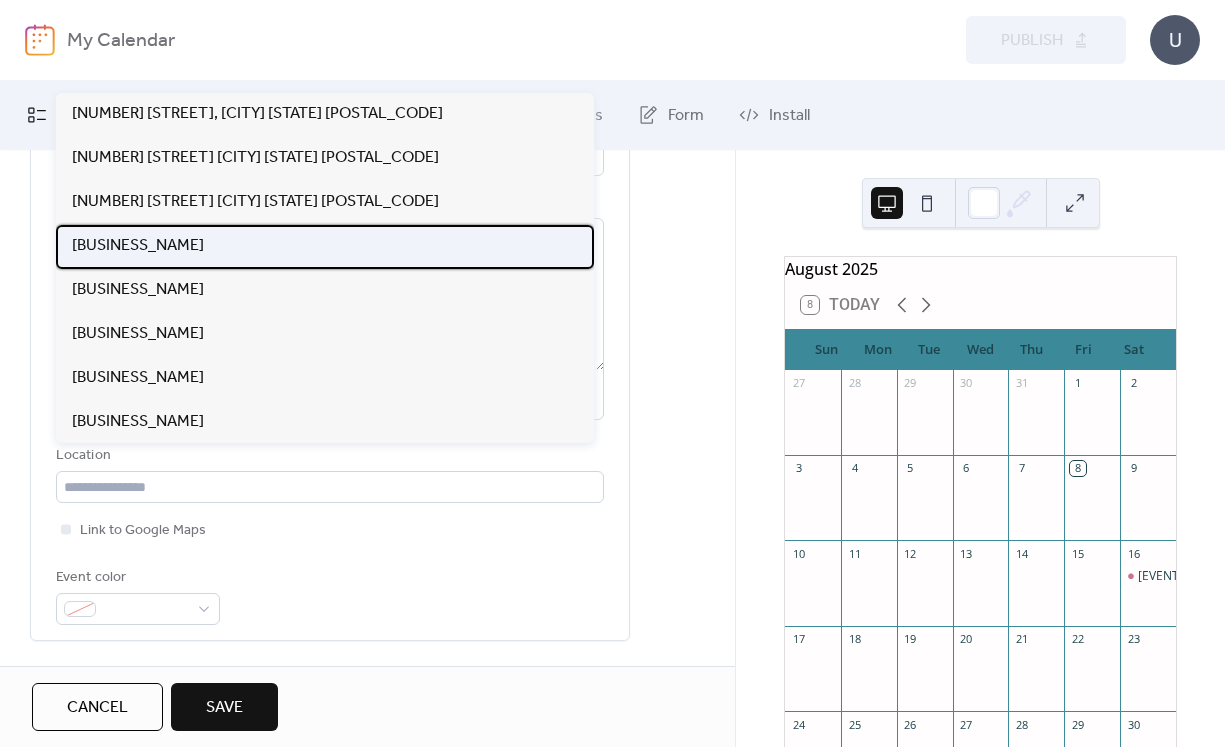 click on "[BUSINESS_NAME]" at bounding box center [138, 246] 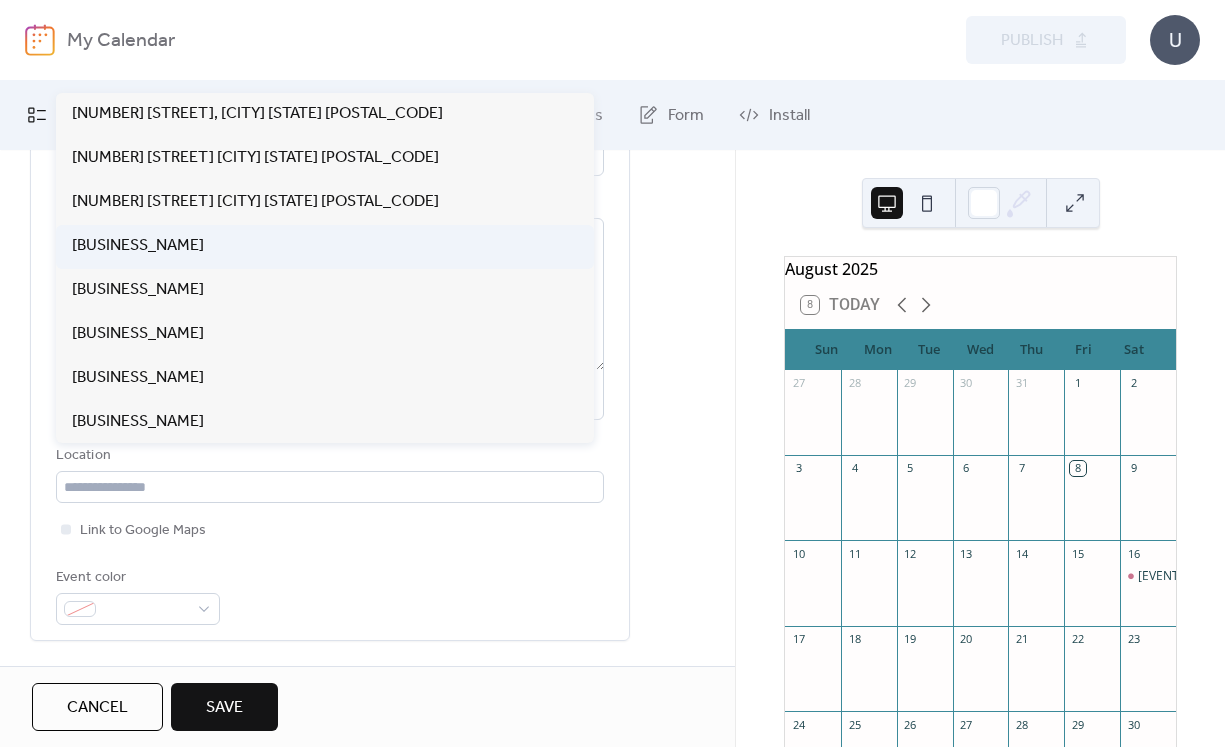 type on "**********" 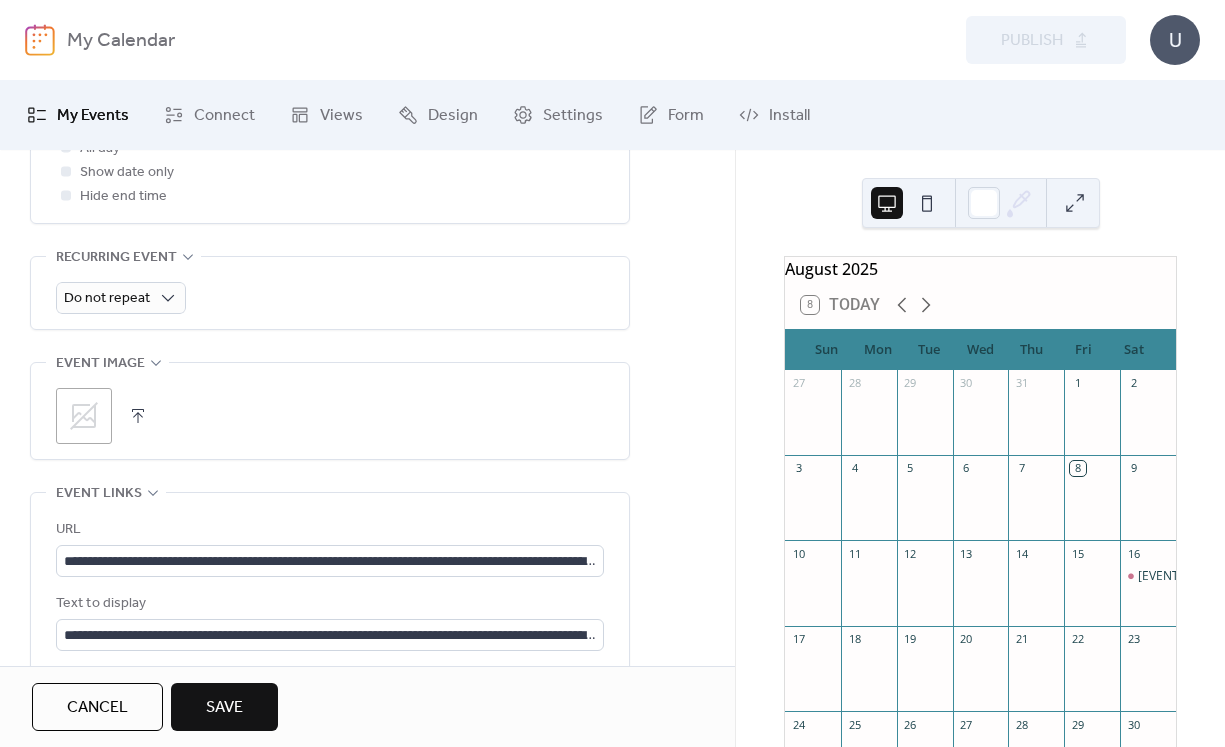 scroll, scrollTop: 841, scrollLeft: 0, axis: vertical 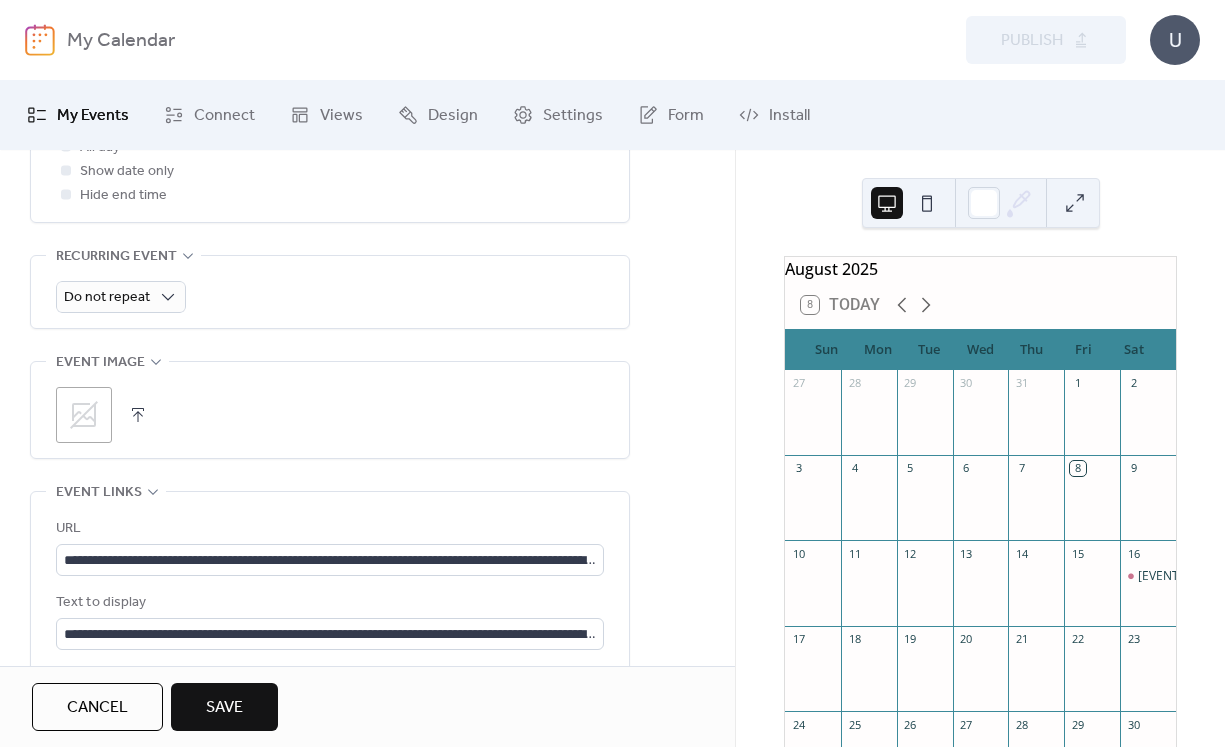 click on ";" at bounding box center (330, 410) 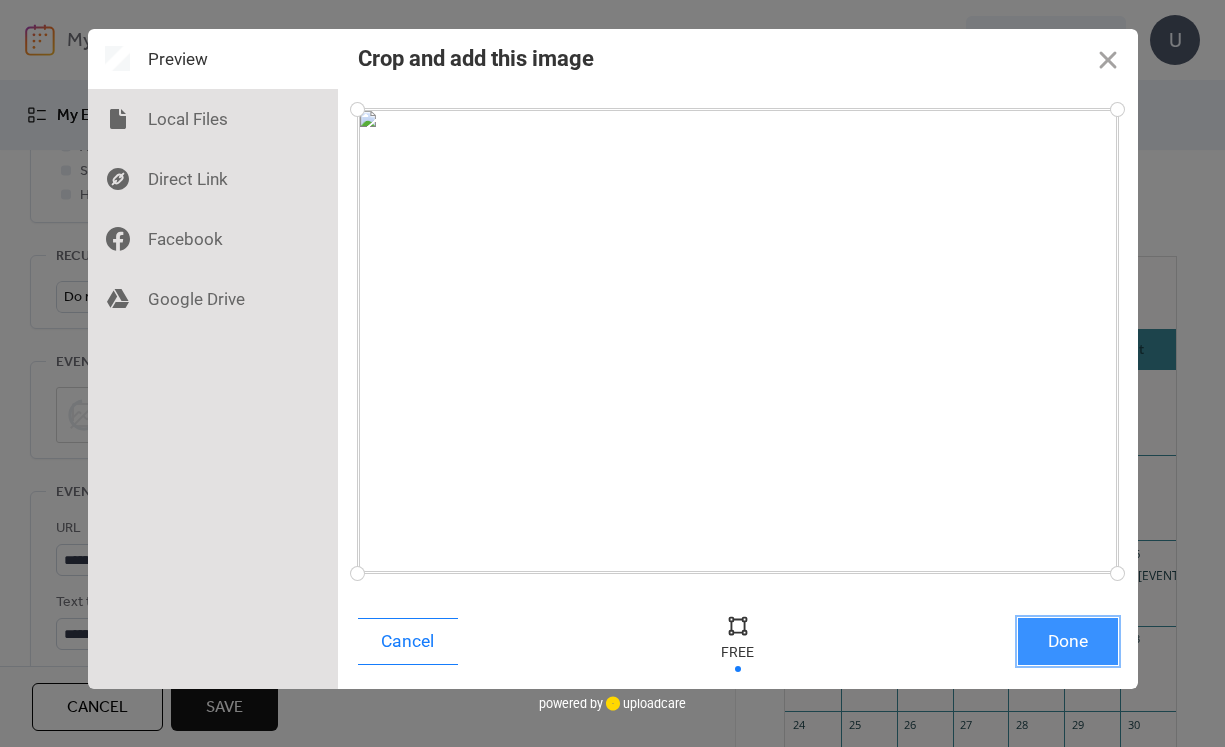 click on "Done" at bounding box center [1068, 641] 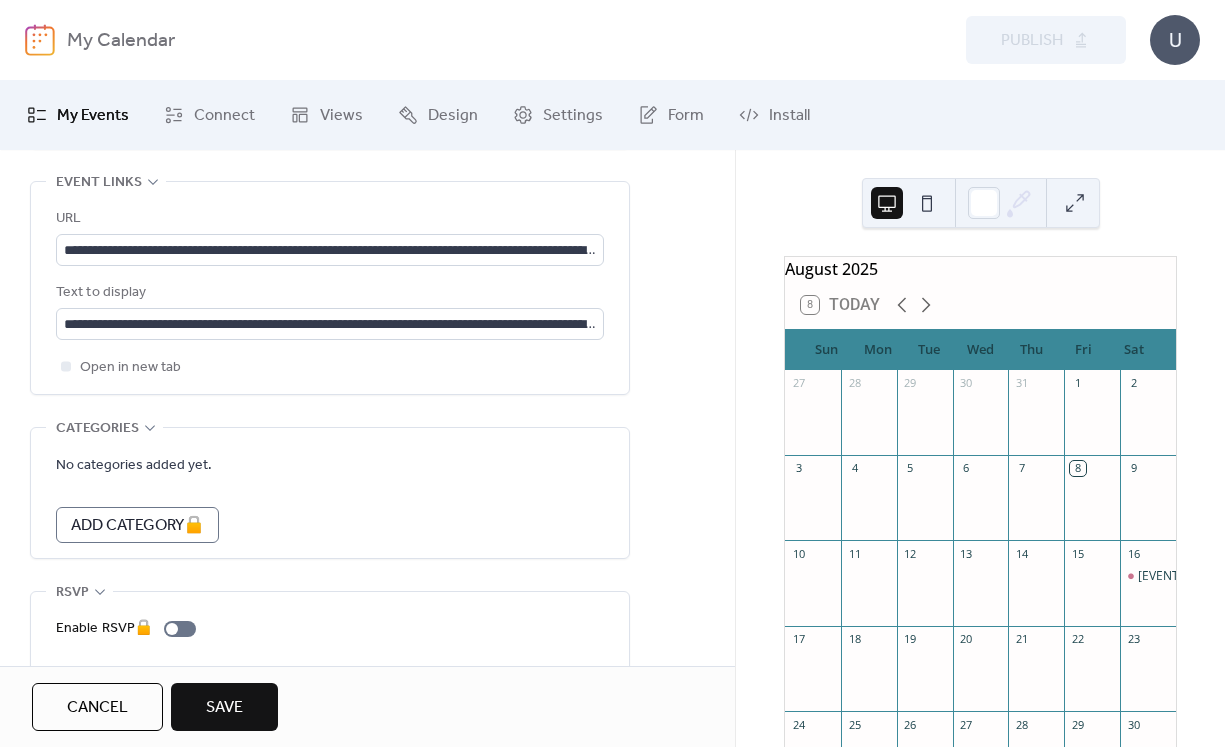 scroll, scrollTop: 1206, scrollLeft: 0, axis: vertical 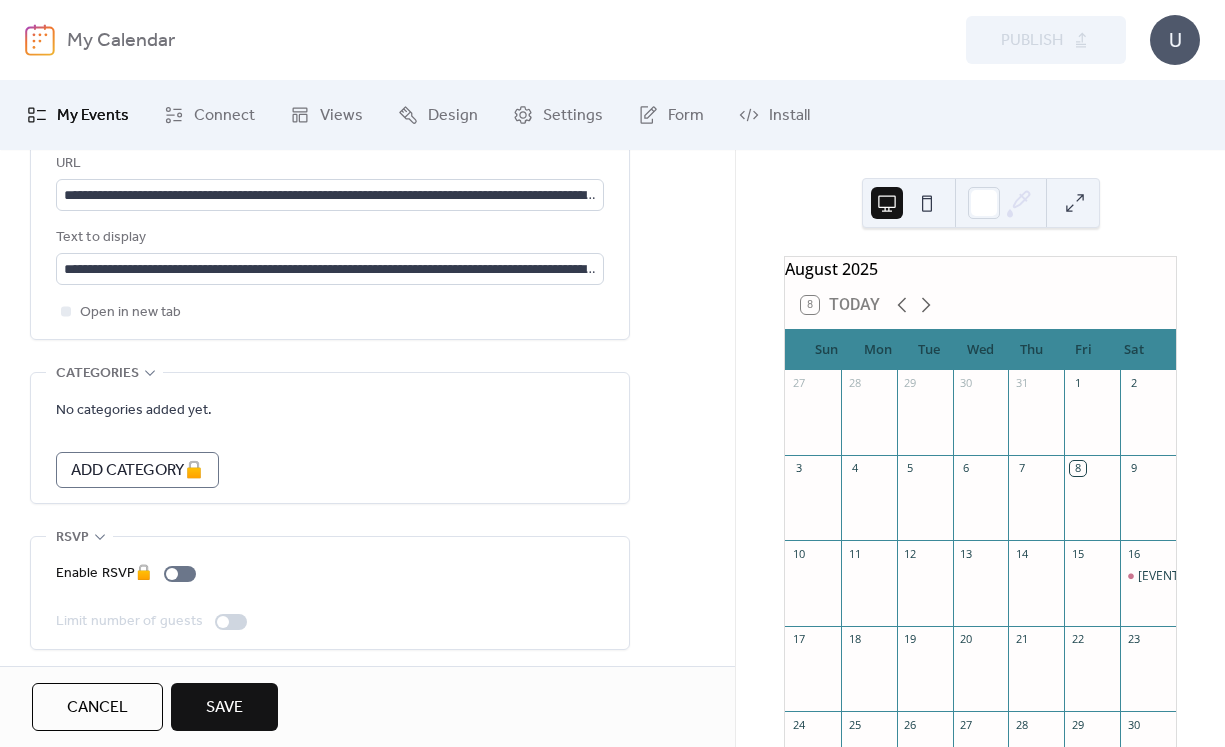 click on "Save" at bounding box center (224, 708) 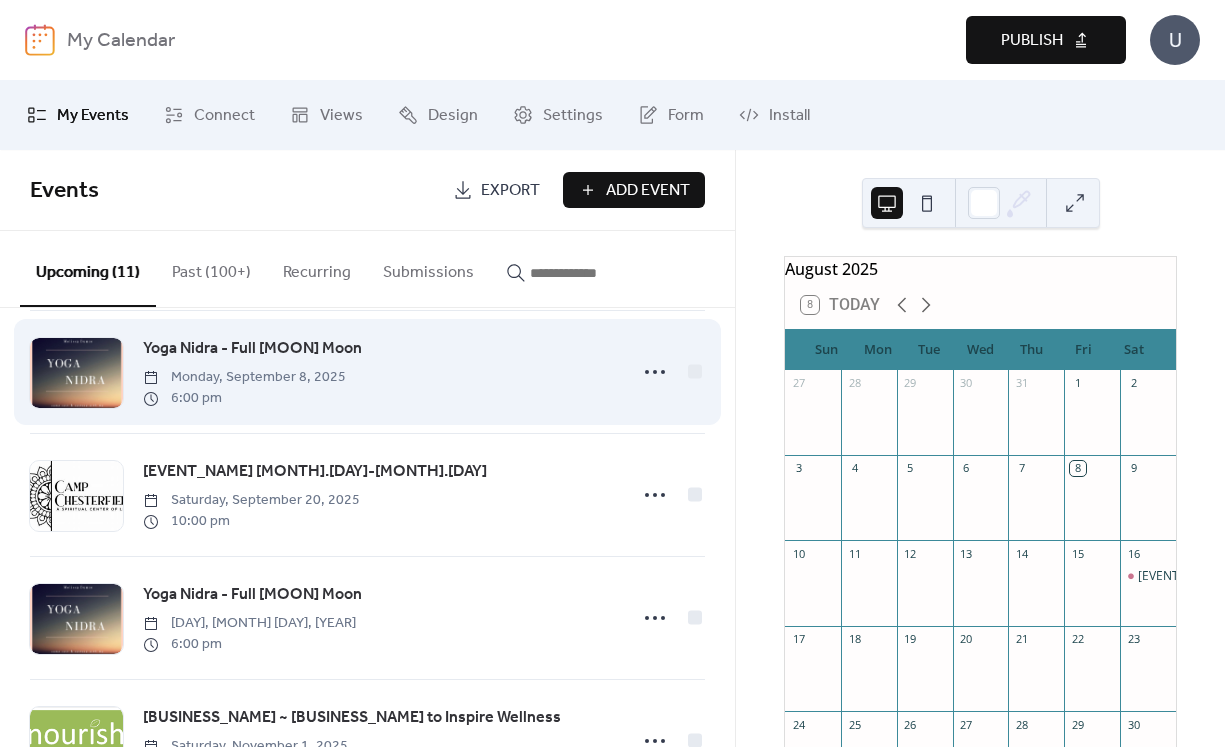 scroll, scrollTop: 155, scrollLeft: 0, axis: vertical 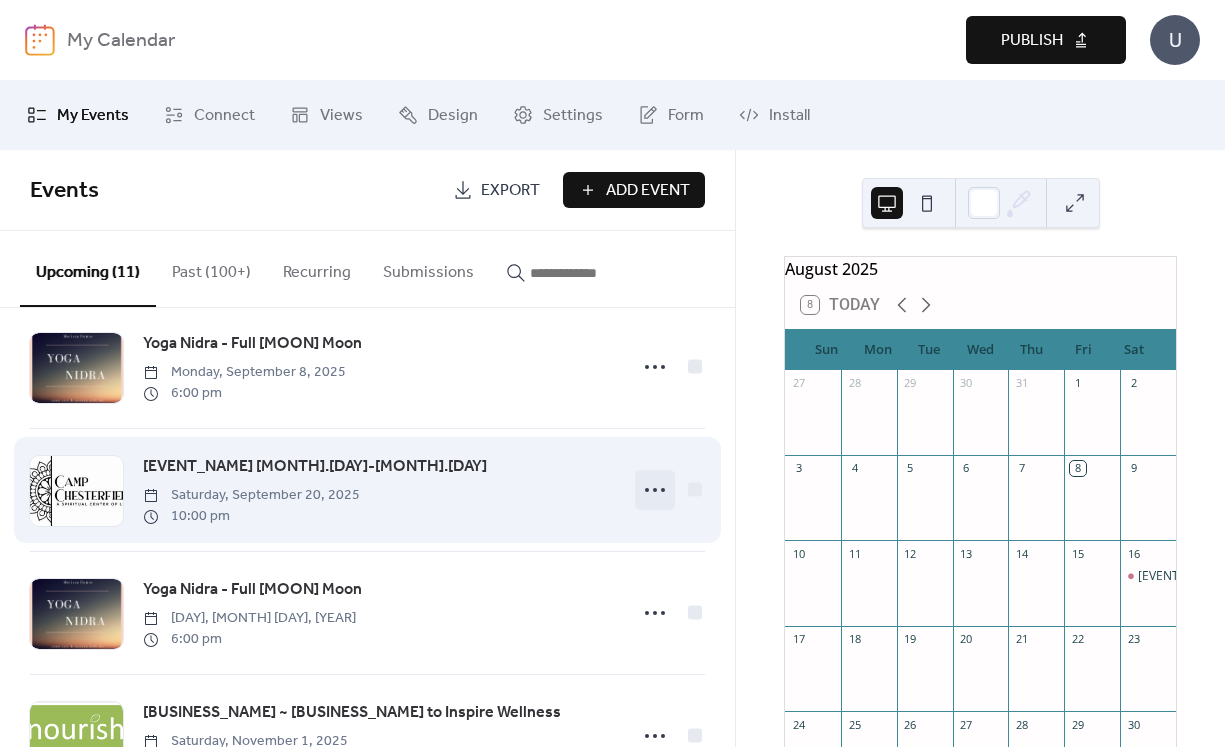 click 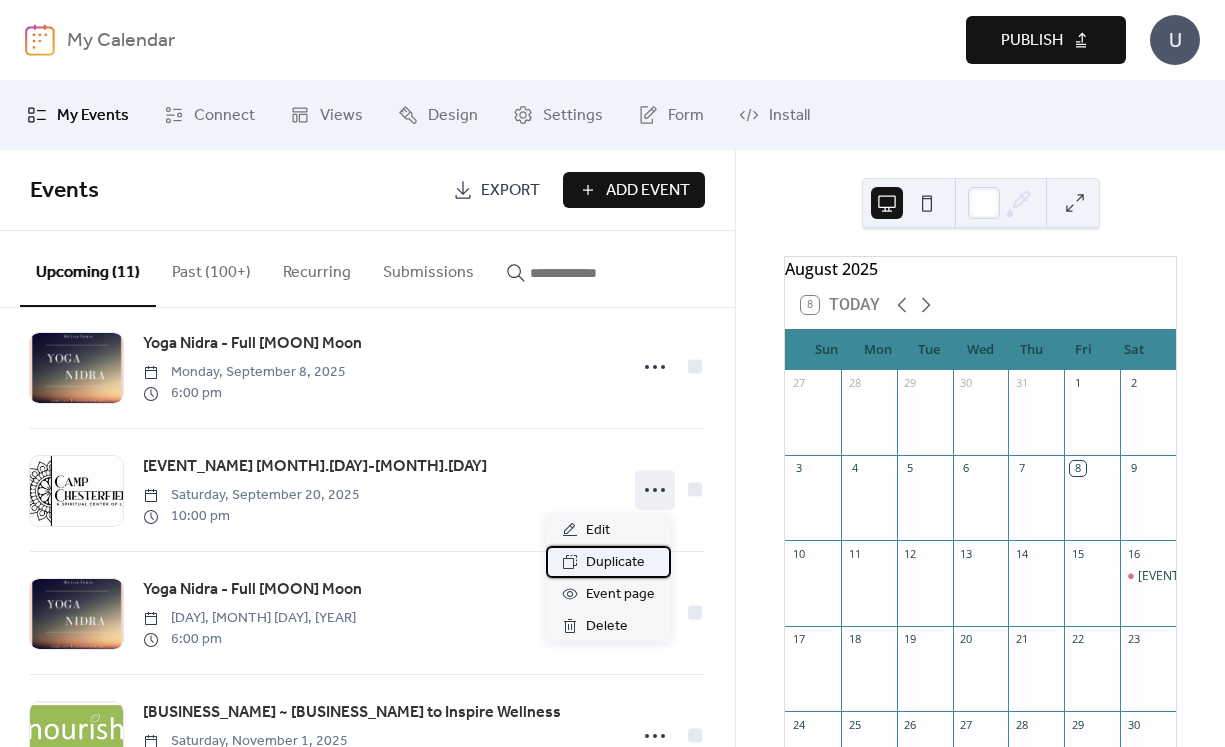 click on "Duplicate" at bounding box center [615, 563] 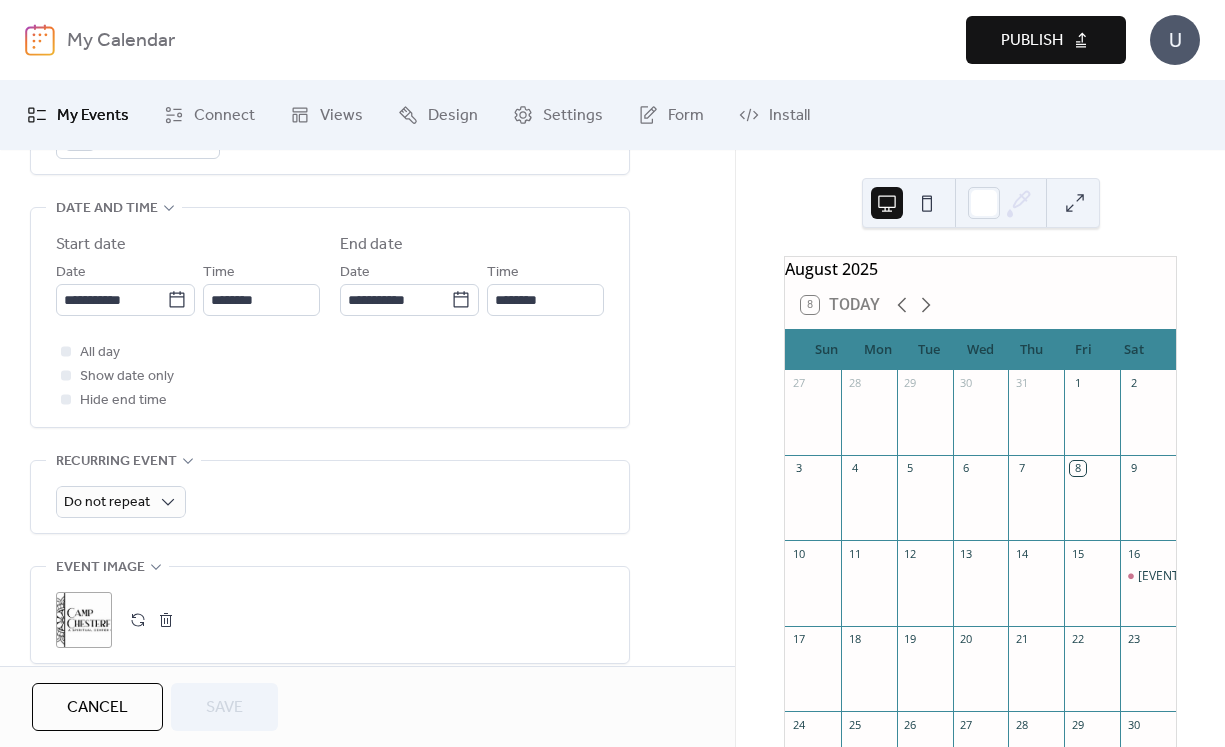 scroll, scrollTop: 615, scrollLeft: 0, axis: vertical 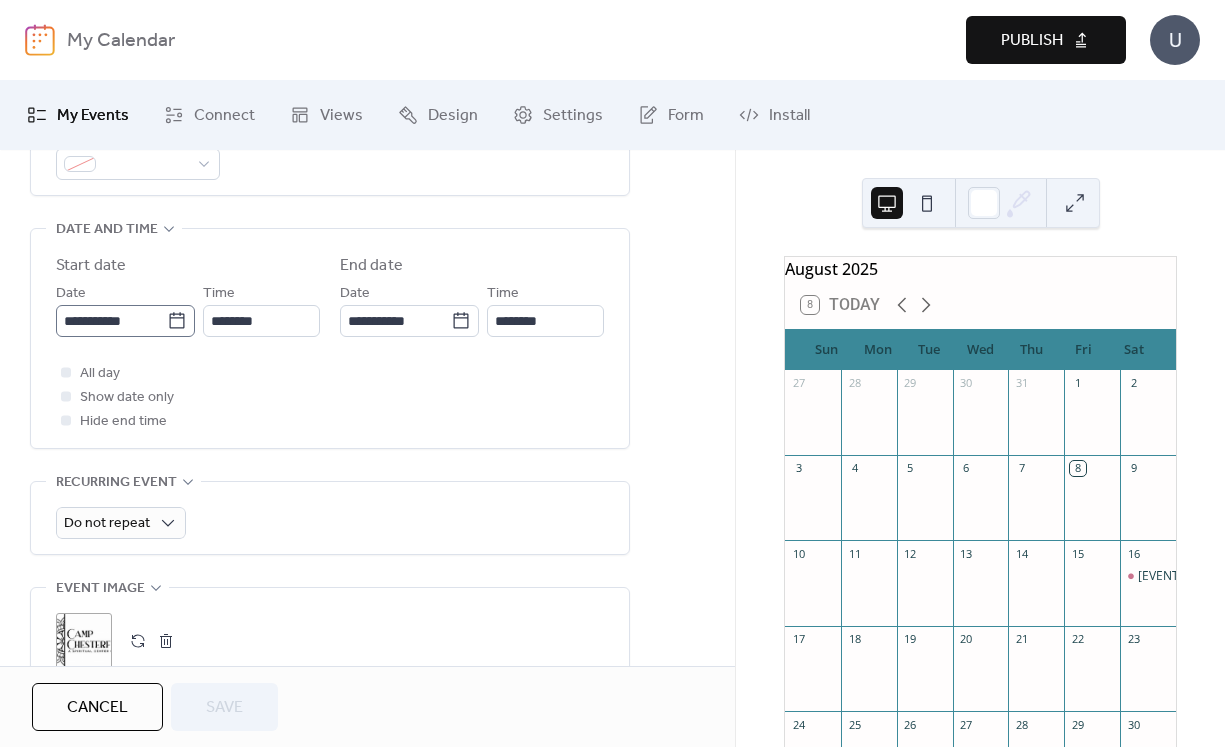 click 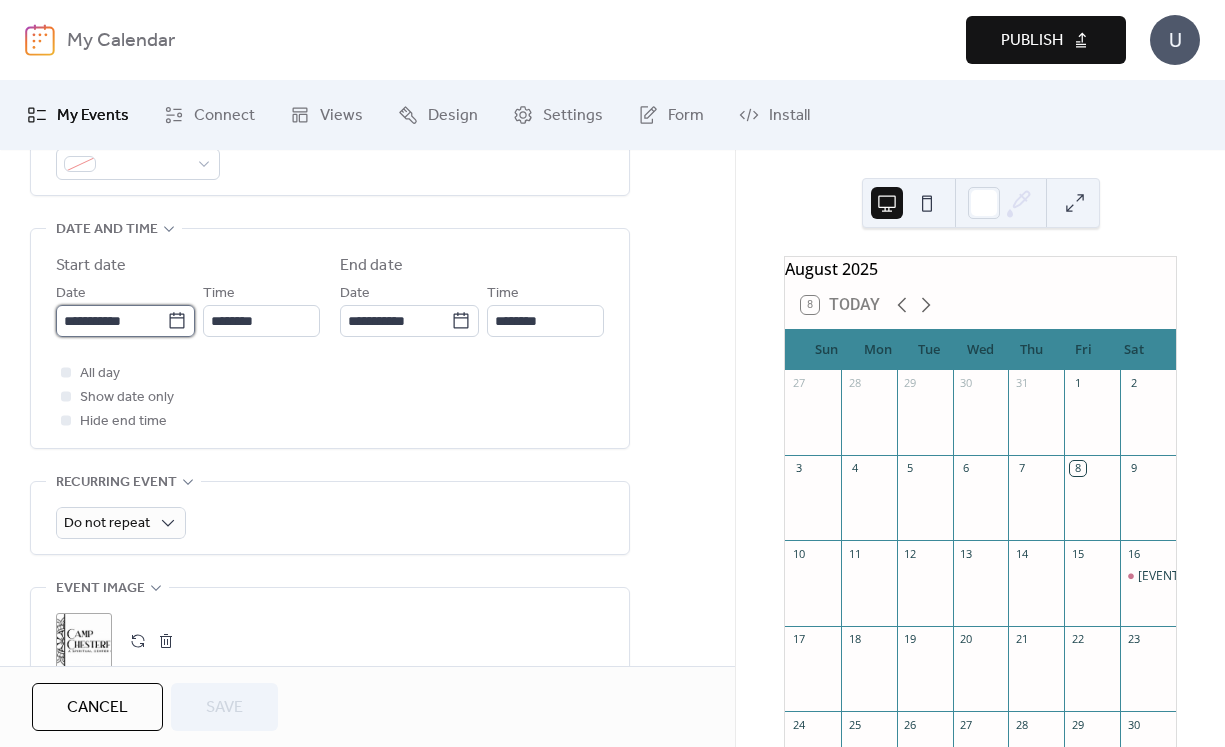 click on "**********" at bounding box center (111, 321) 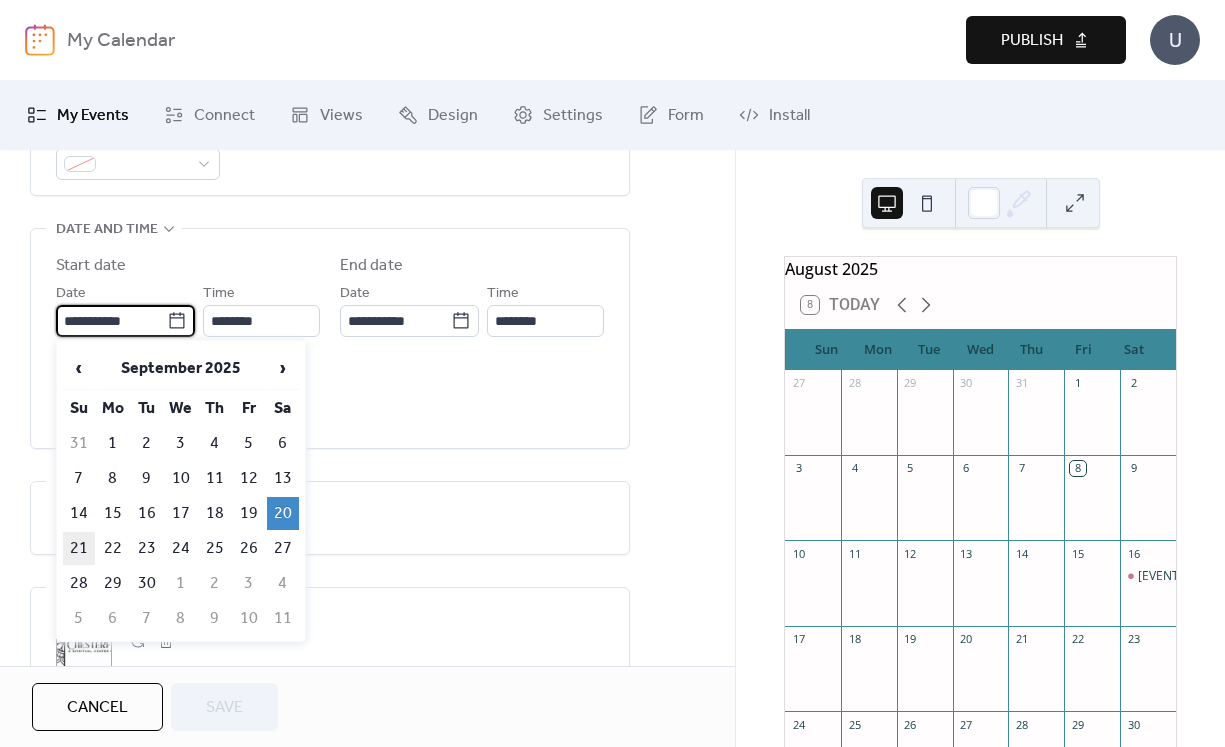 click on "21" at bounding box center [79, 548] 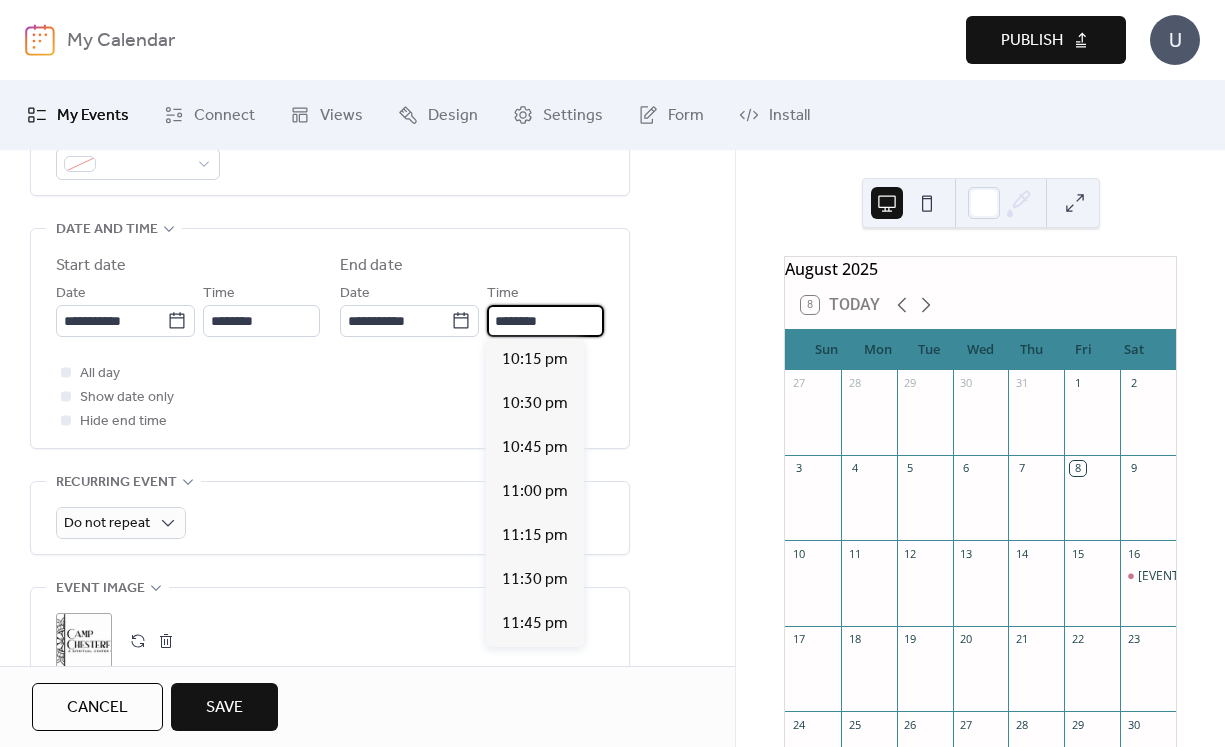 scroll, scrollTop: 1, scrollLeft: 0, axis: vertical 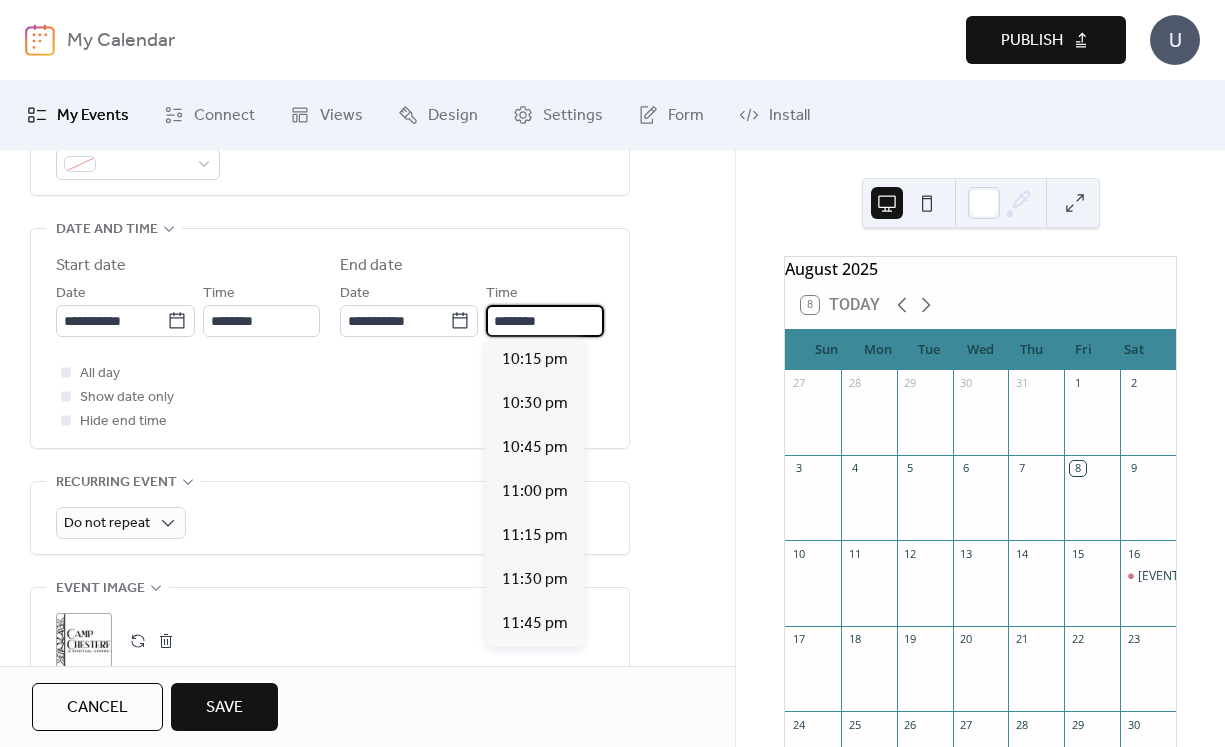 drag, startPoint x: 492, startPoint y: 321, endPoint x: 529, endPoint y: 323, distance: 37.054016 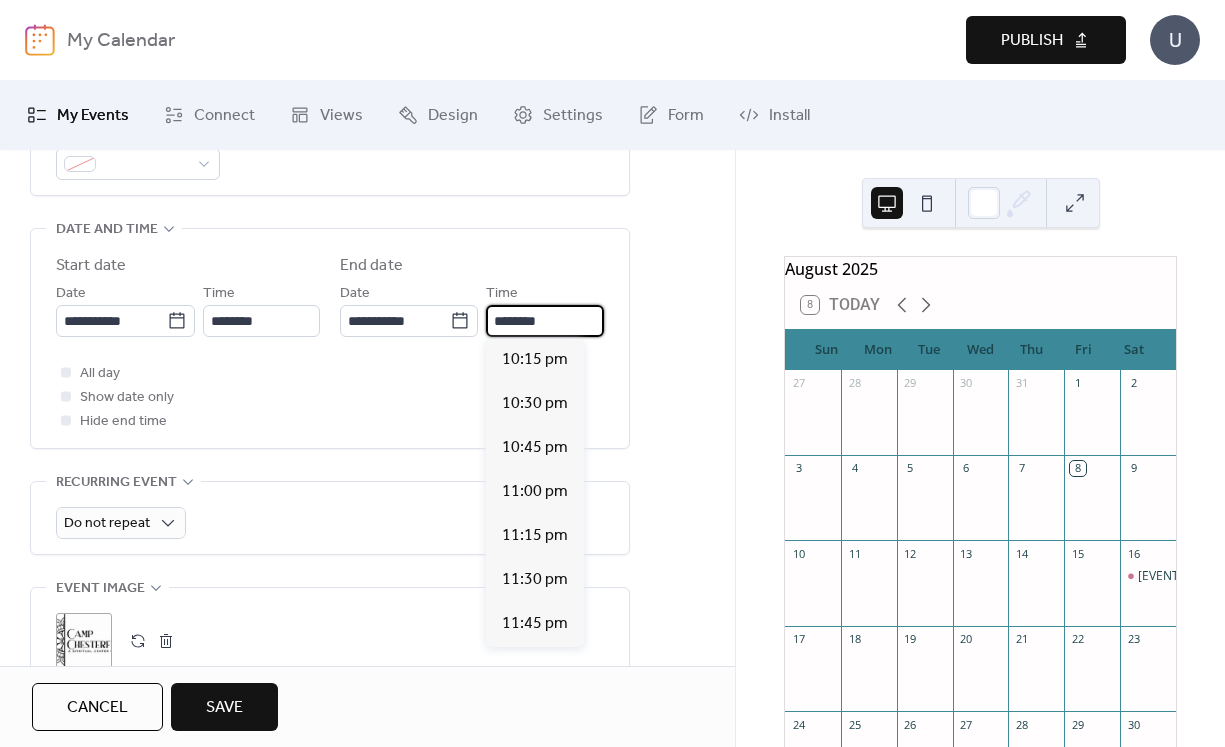 click on "********" at bounding box center (545, 321) 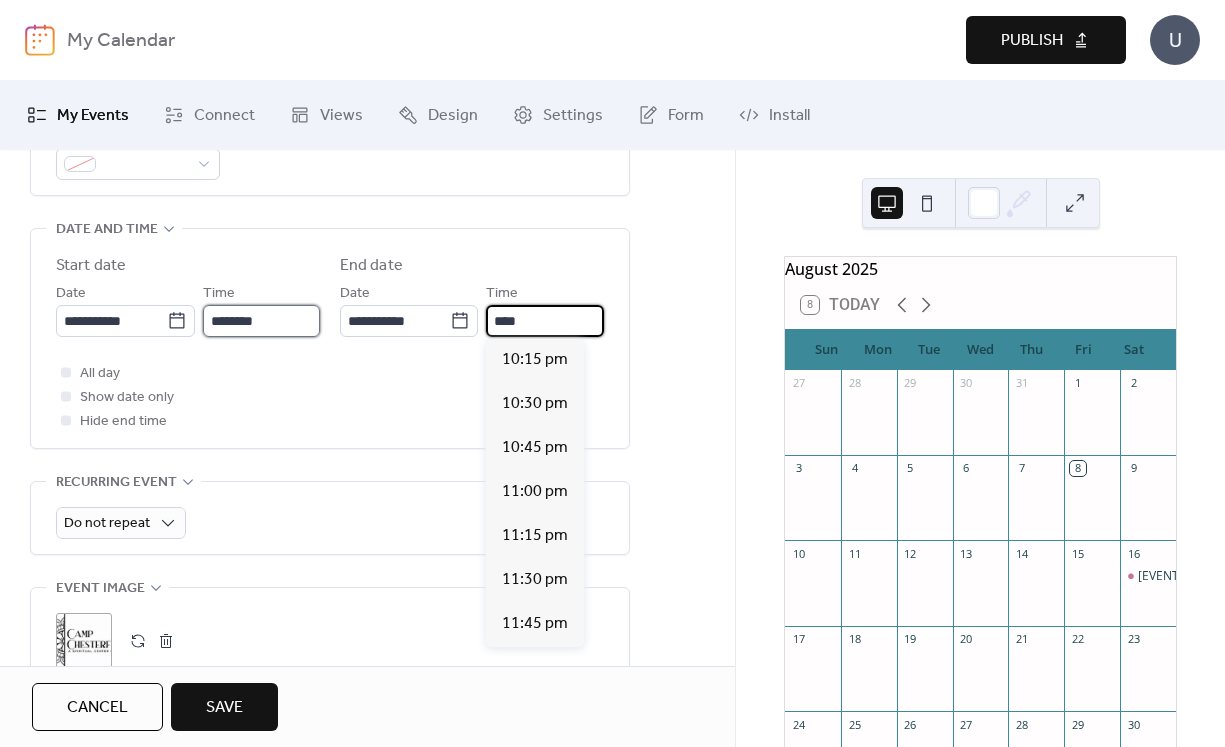 type on "********" 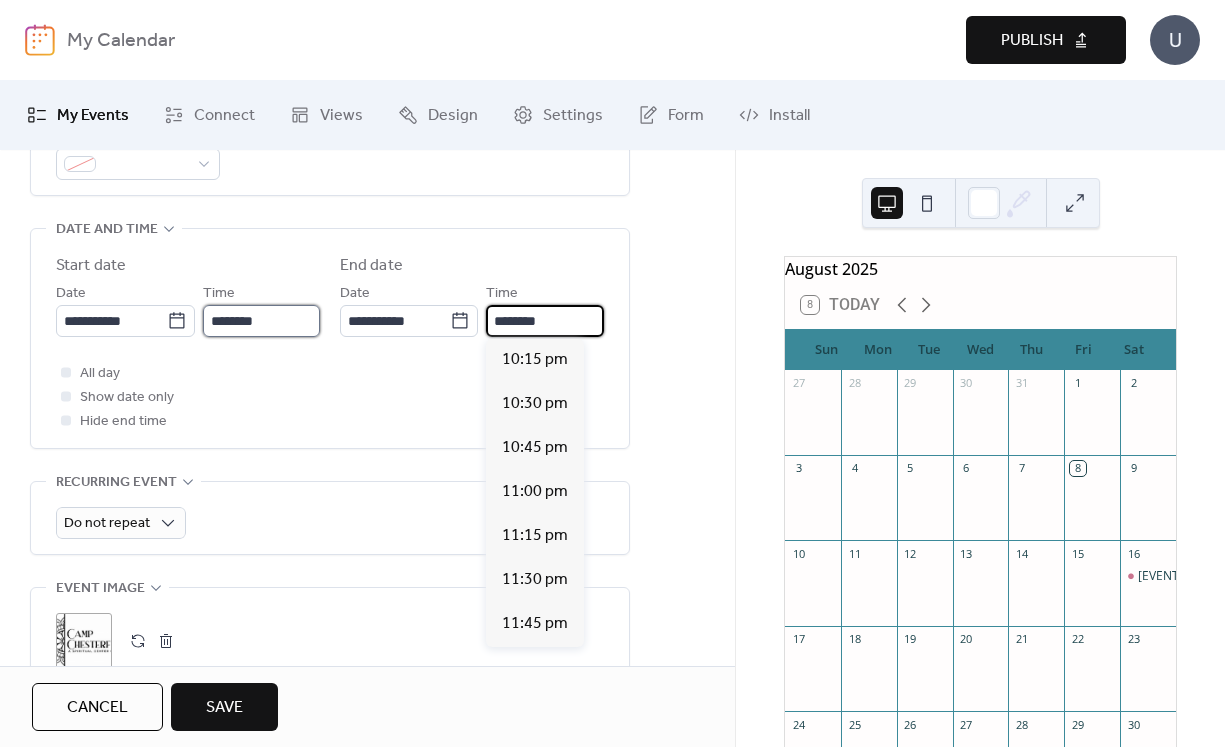 click on "********" at bounding box center (261, 321) 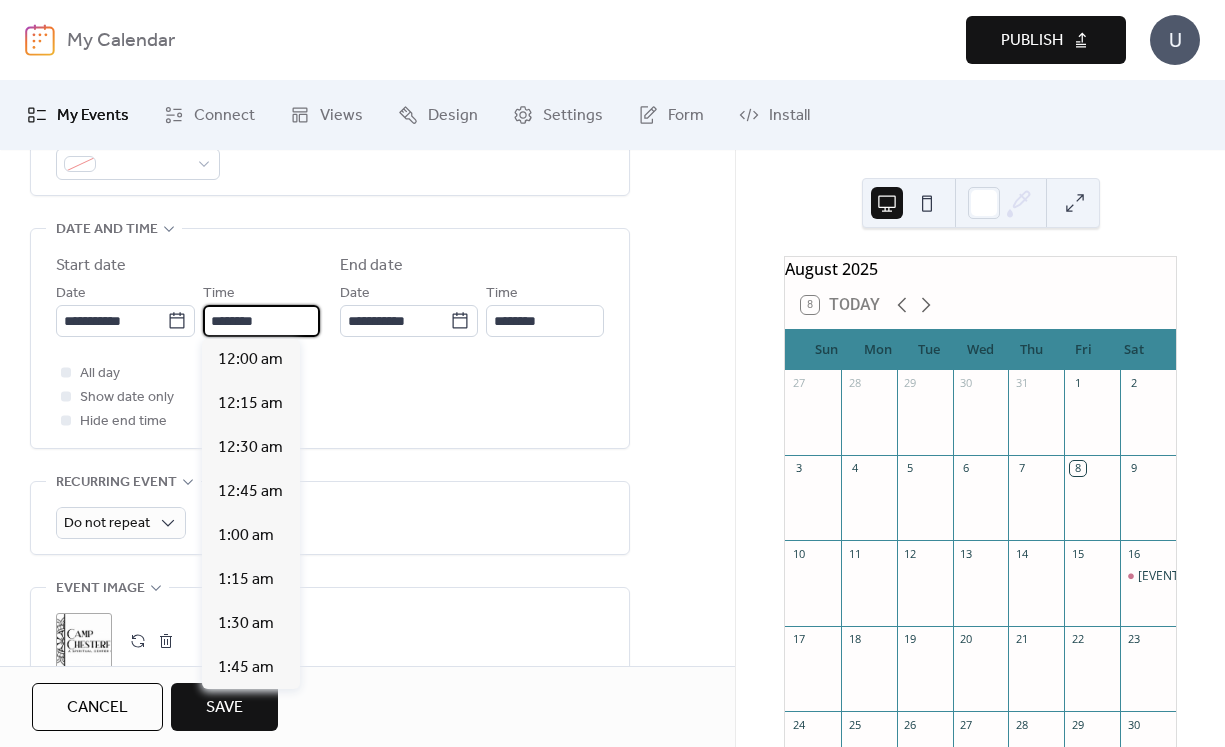 scroll, scrollTop: 3850, scrollLeft: 0, axis: vertical 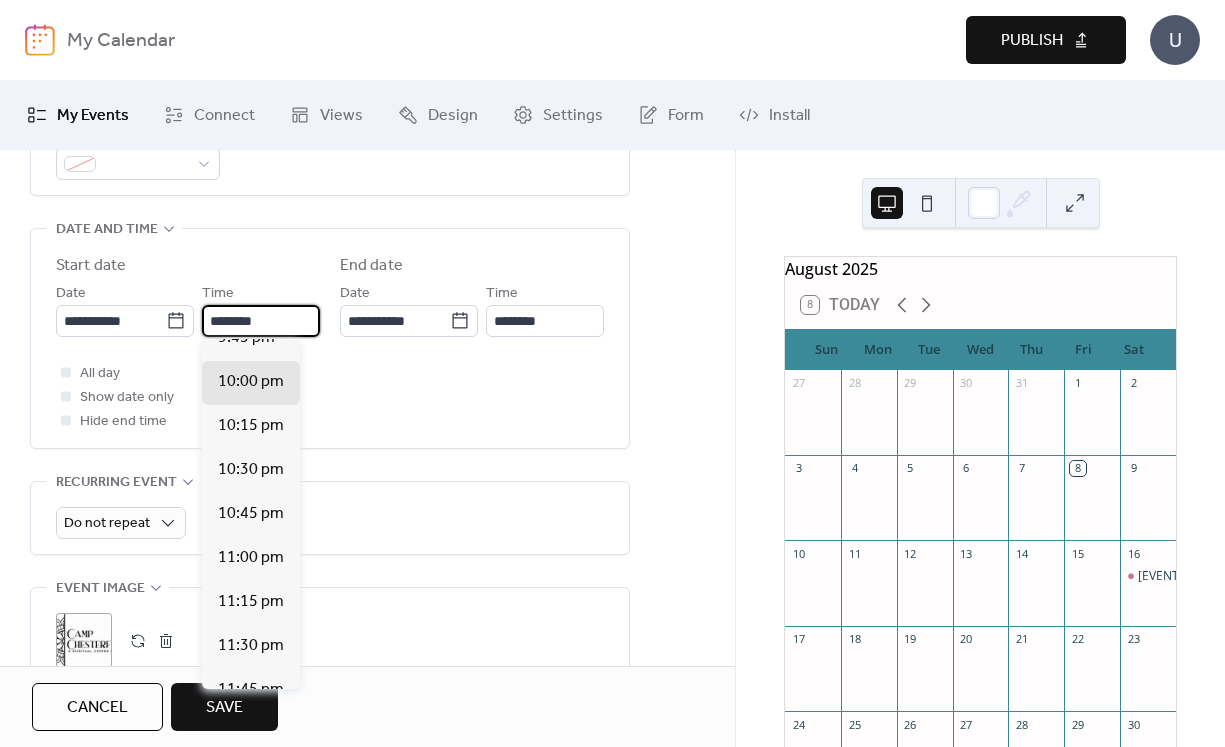 click on "********" at bounding box center [261, 321] 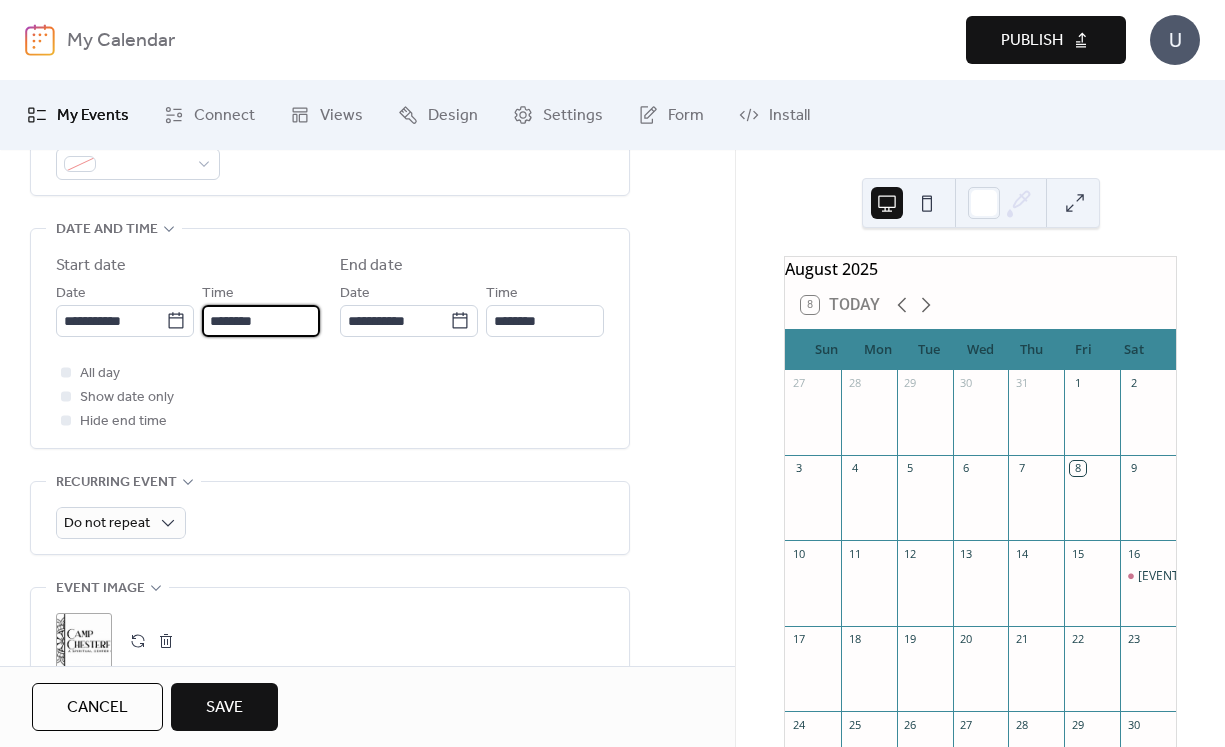 type on "********" 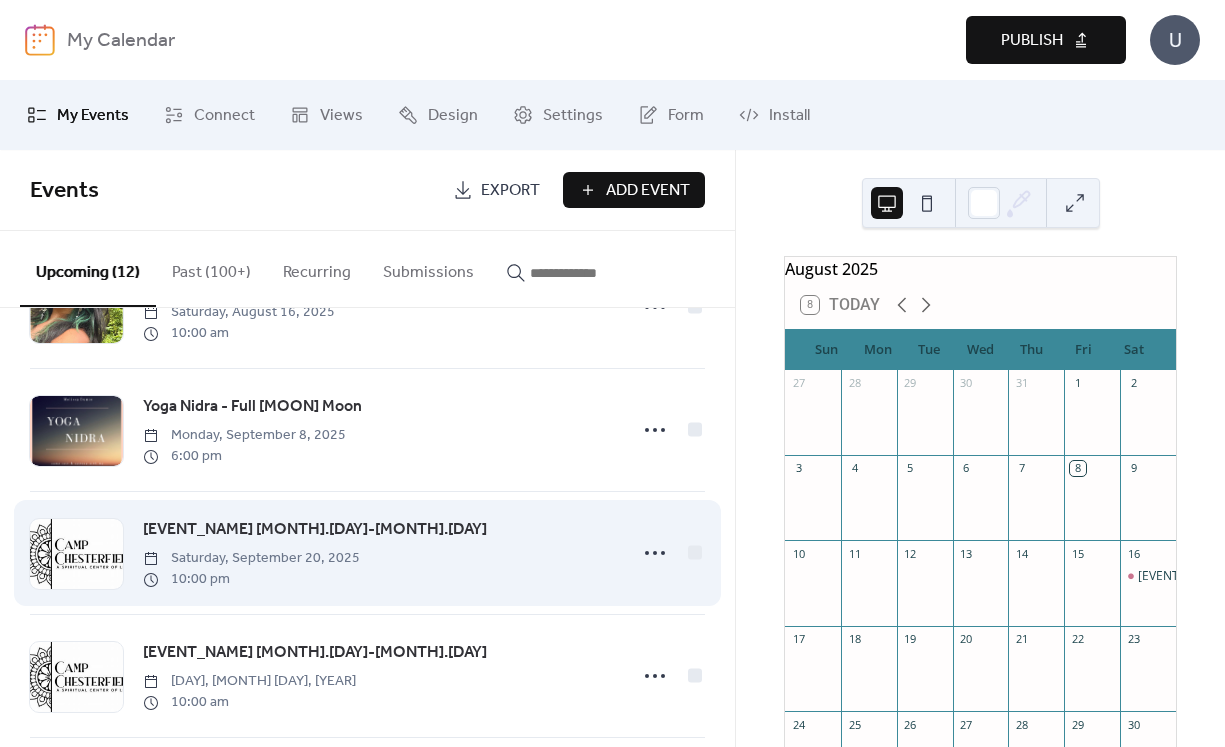 scroll, scrollTop: 95, scrollLeft: 0, axis: vertical 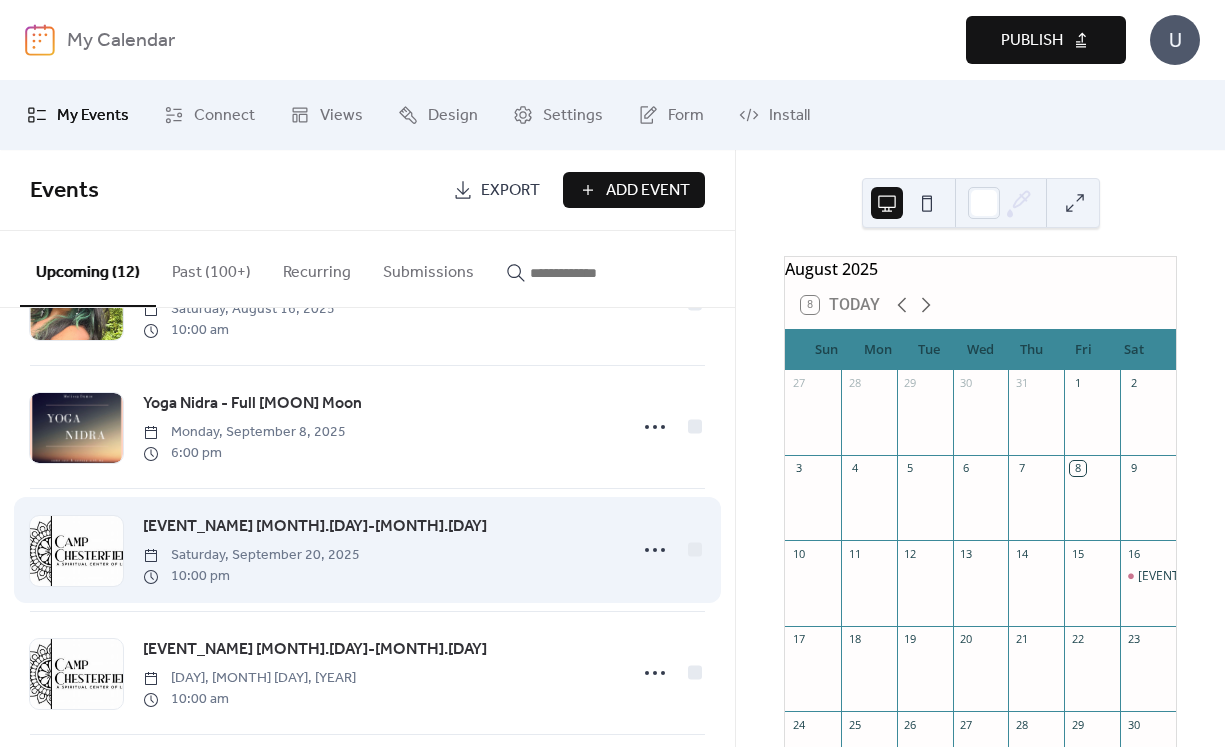 click on "10:00 pm" at bounding box center (251, 576) 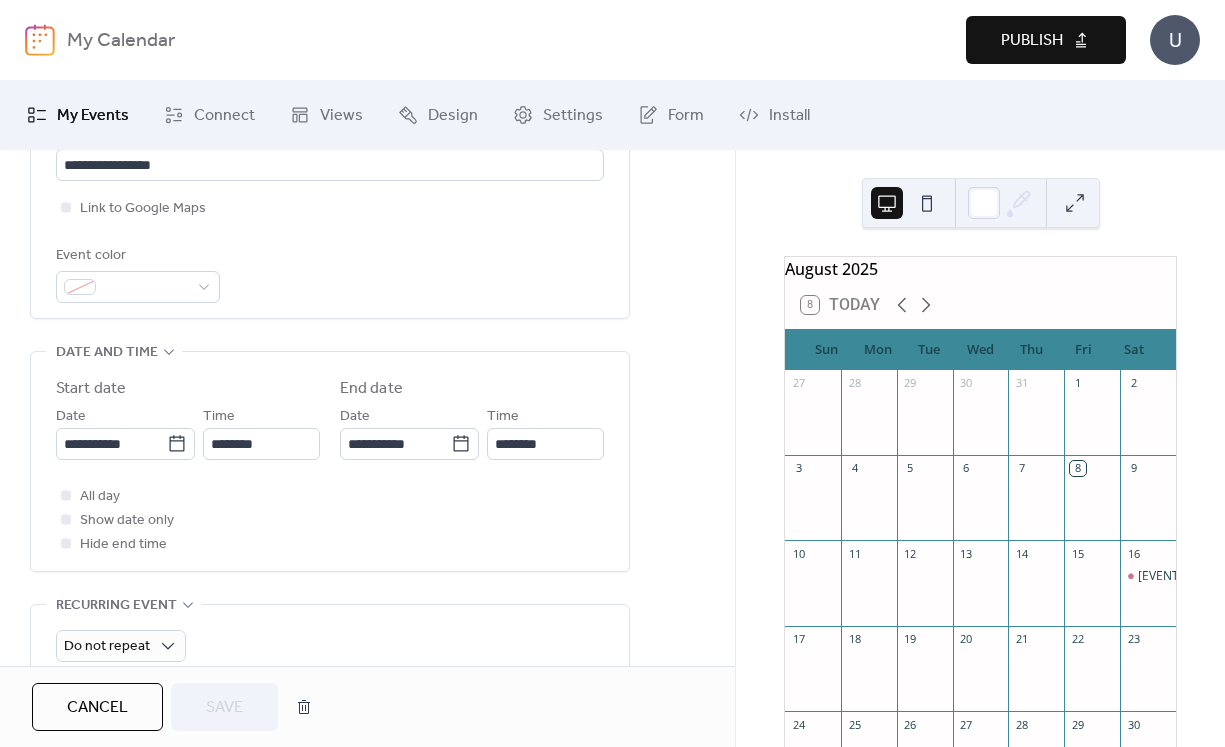 scroll, scrollTop: 508, scrollLeft: 0, axis: vertical 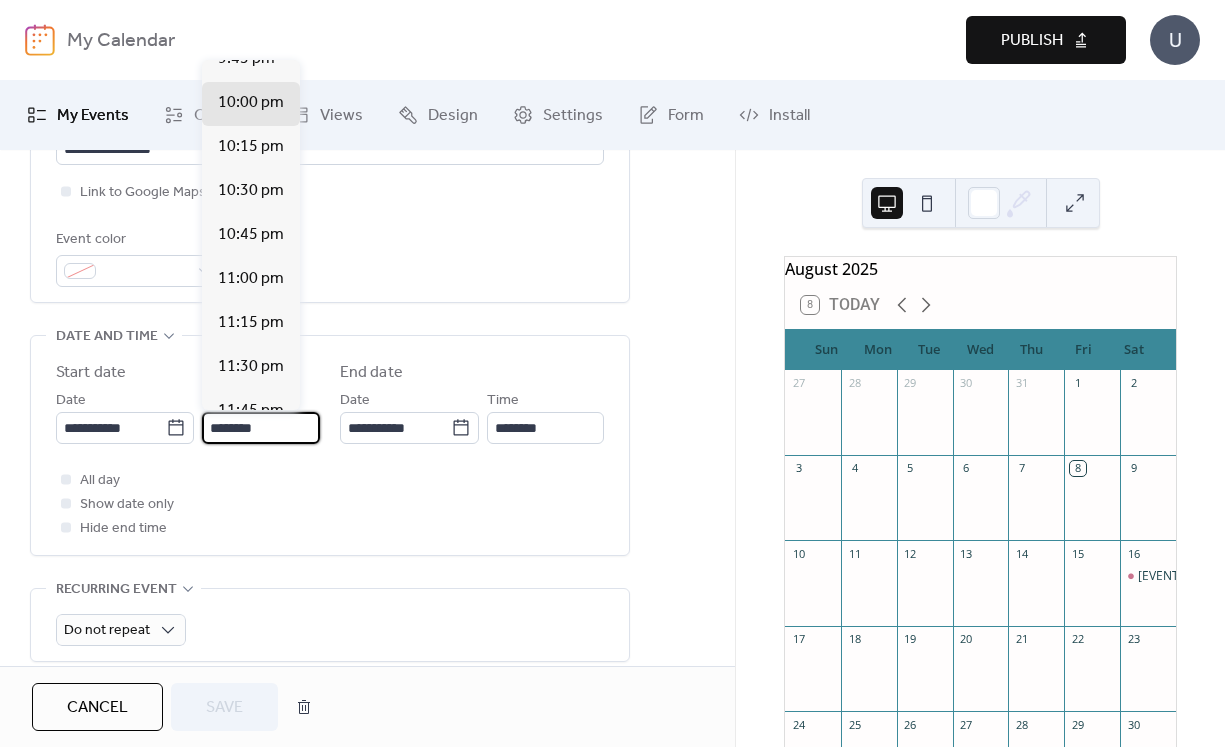 click on "********" at bounding box center (261, 428) 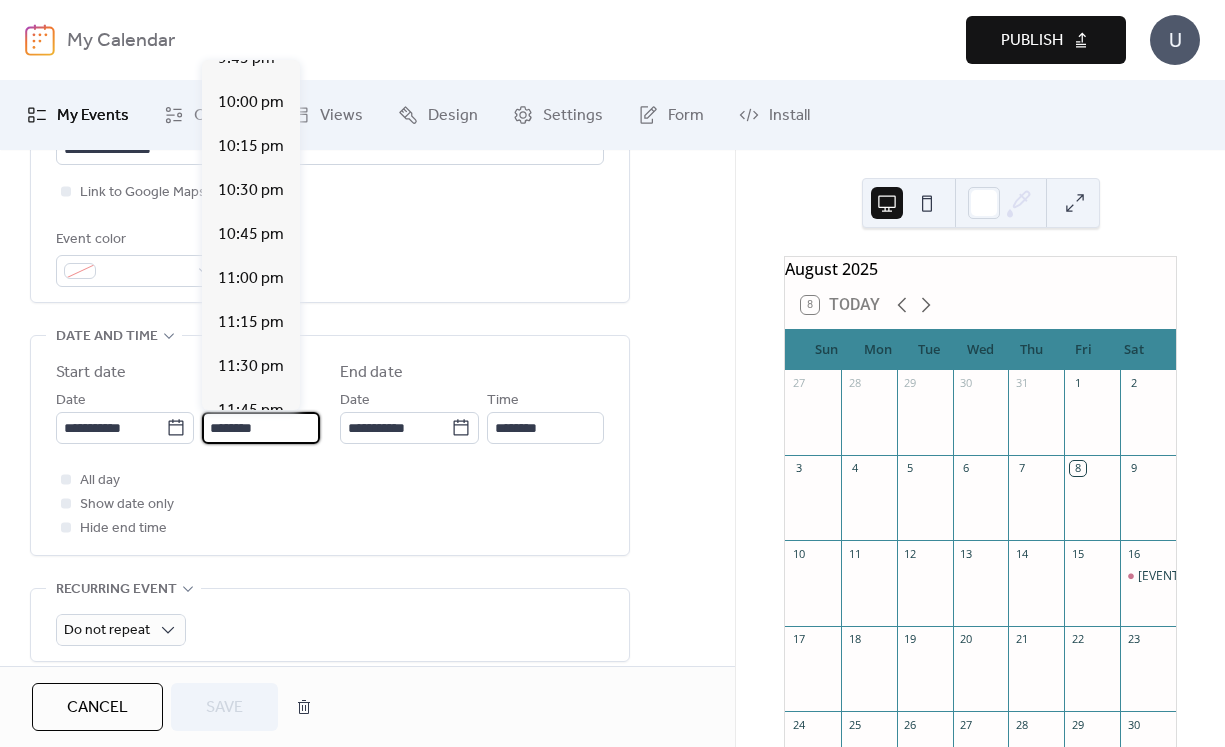 scroll, scrollTop: 1750, scrollLeft: 0, axis: vertical 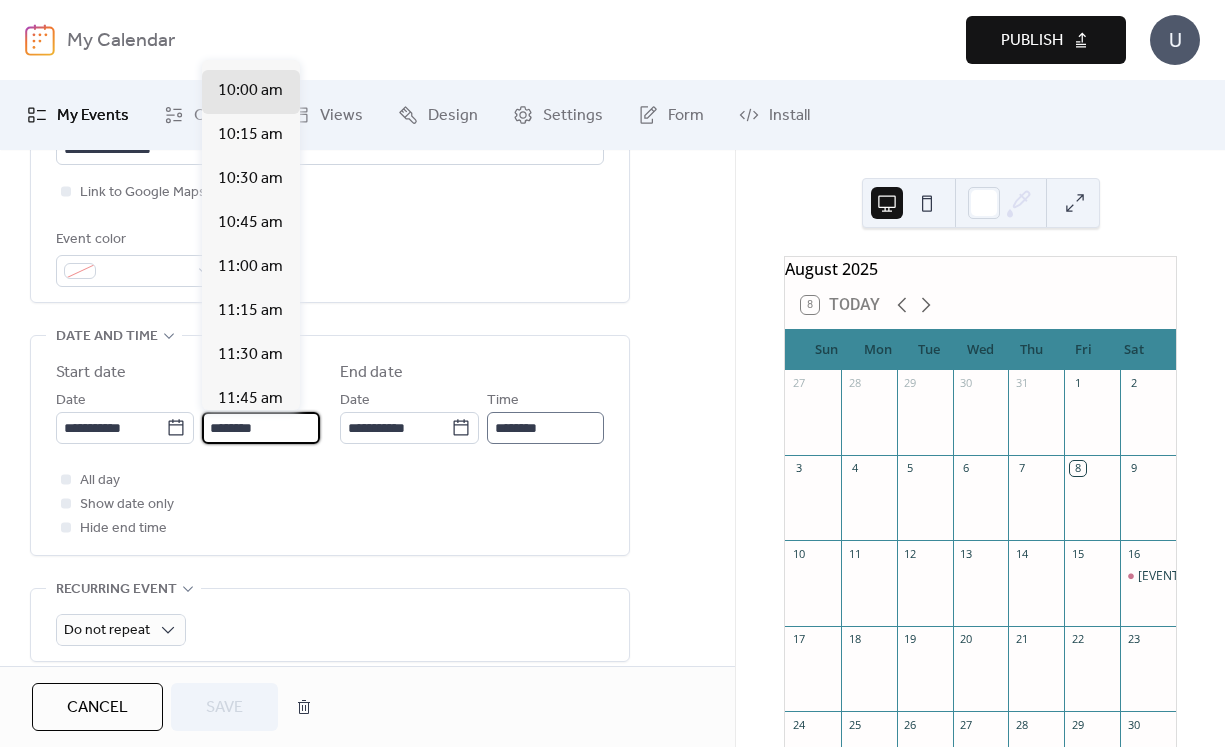 type on "********" 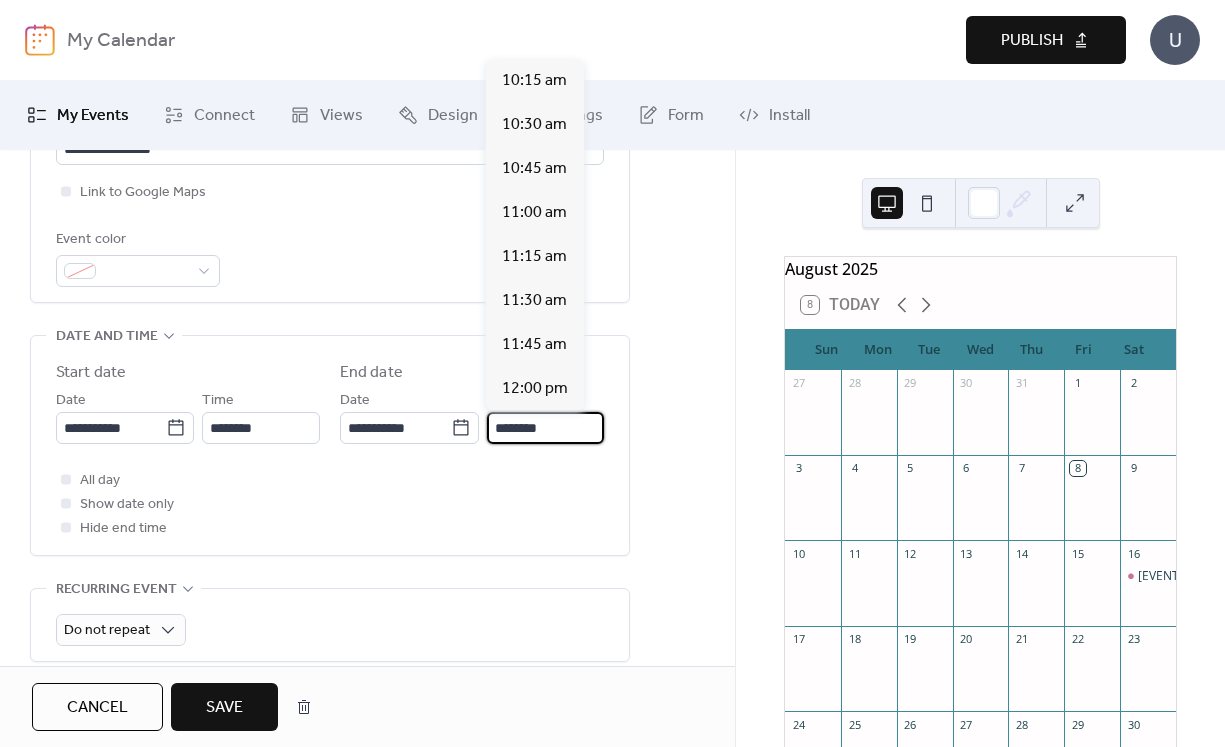 scroll, scrollTop: 0, scrollLeft: 0, axis: both 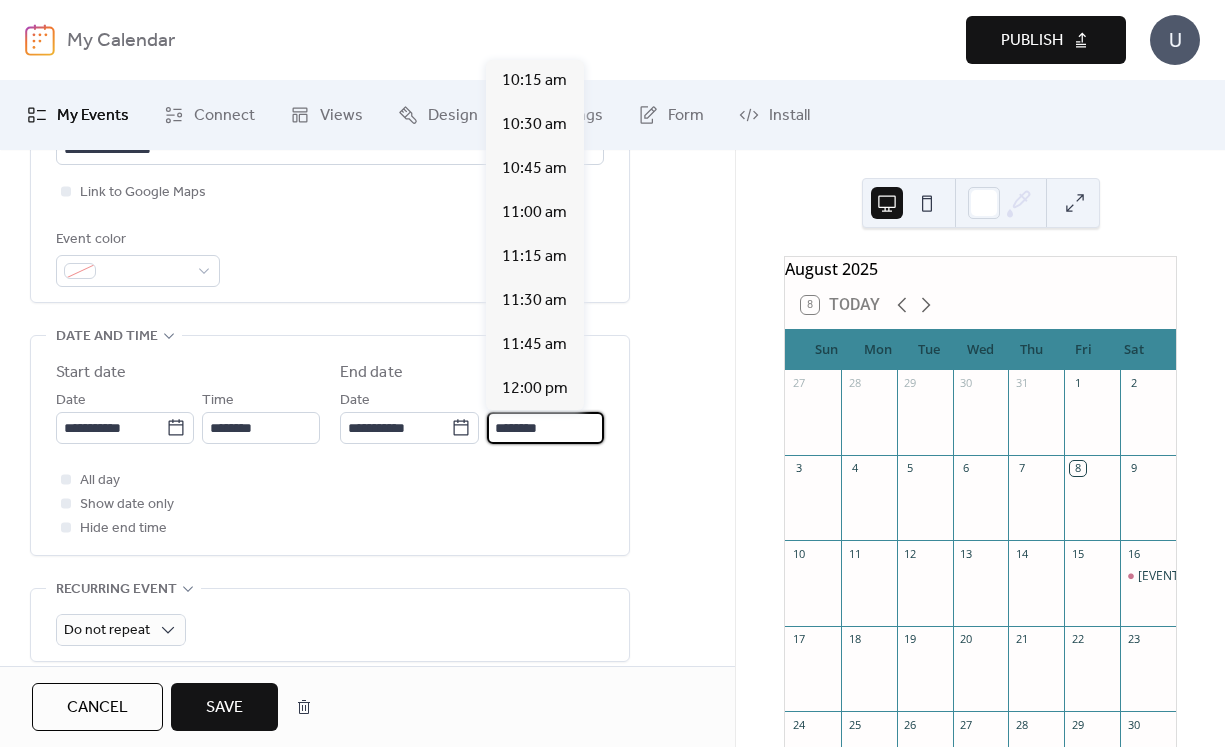 drag, startPoint x: 493, startPoint y: 422, endPoint x: 527, endPoint y: 424, distance: 34.058773 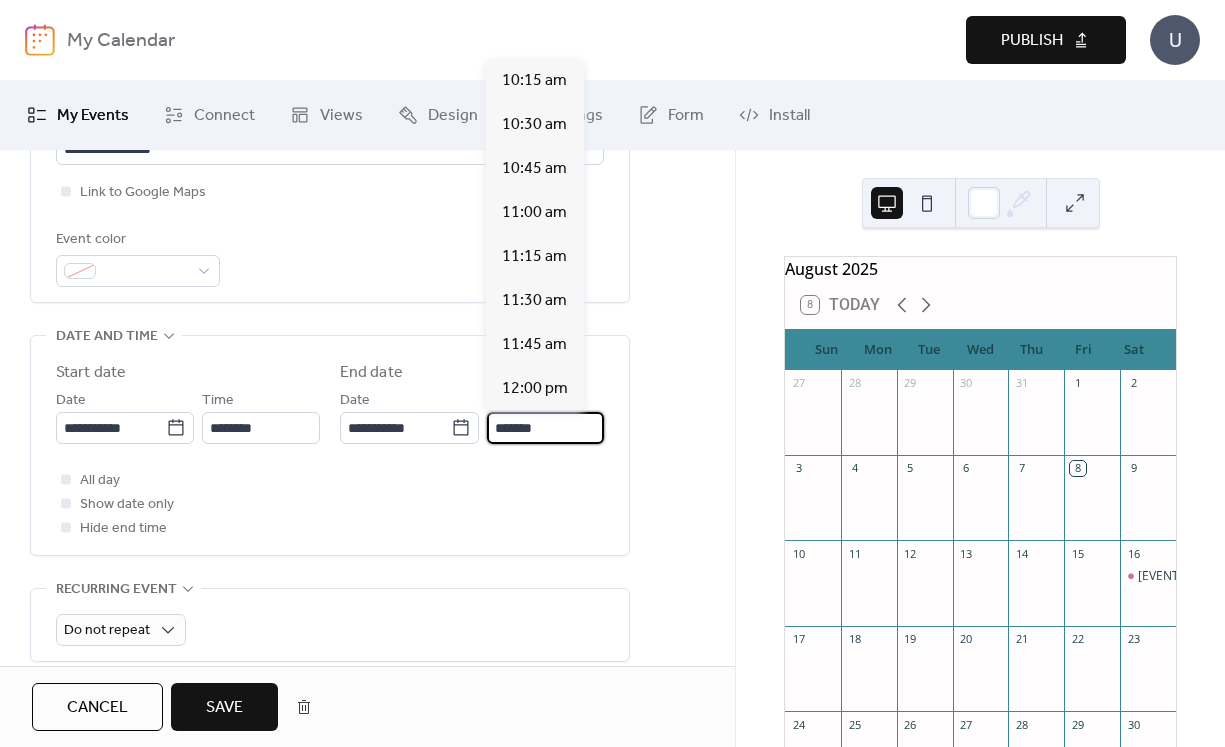scroll, scrollTop: 1356, scrollLeft: 0, axis: vertical 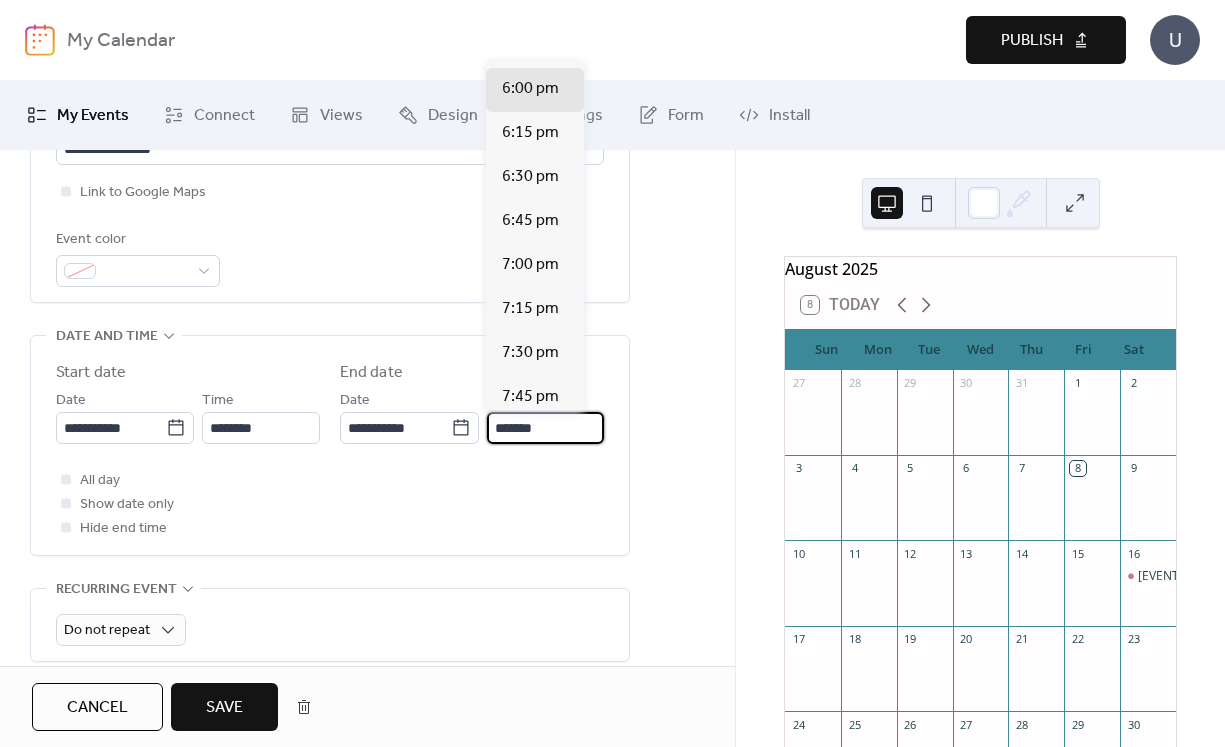 type on "*******" 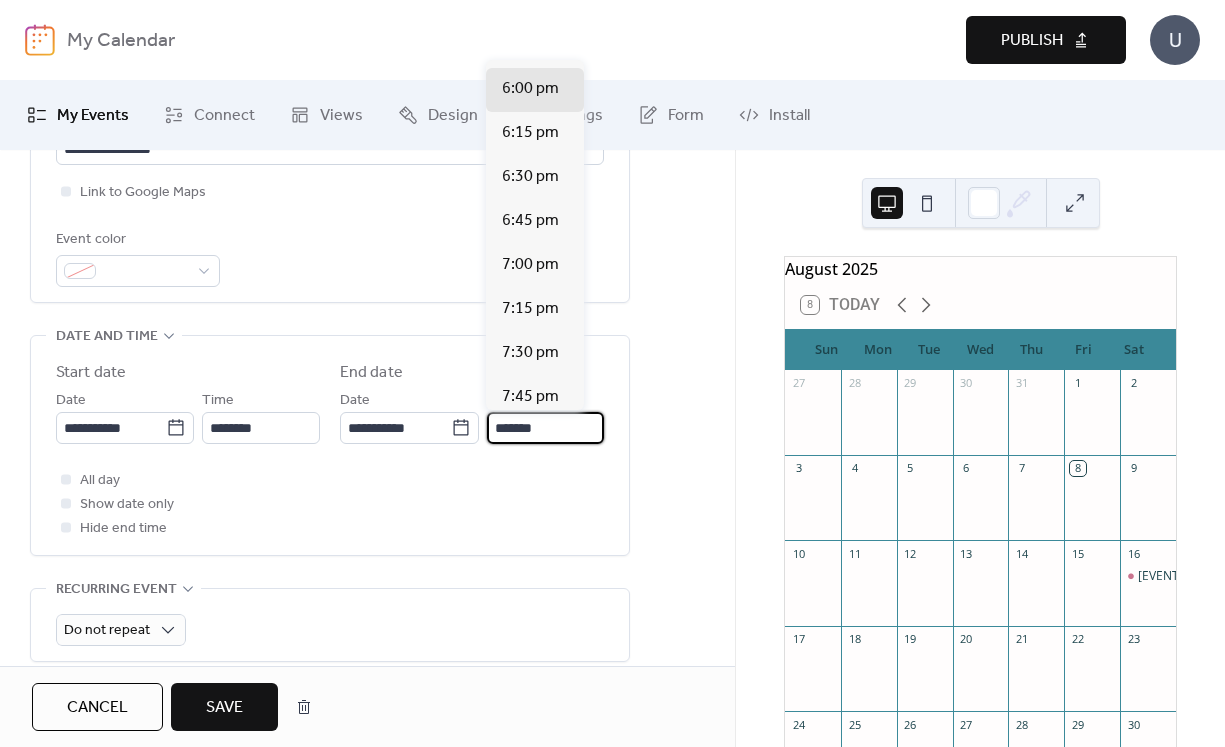 click on "Save" at bounding box center [224, 708] 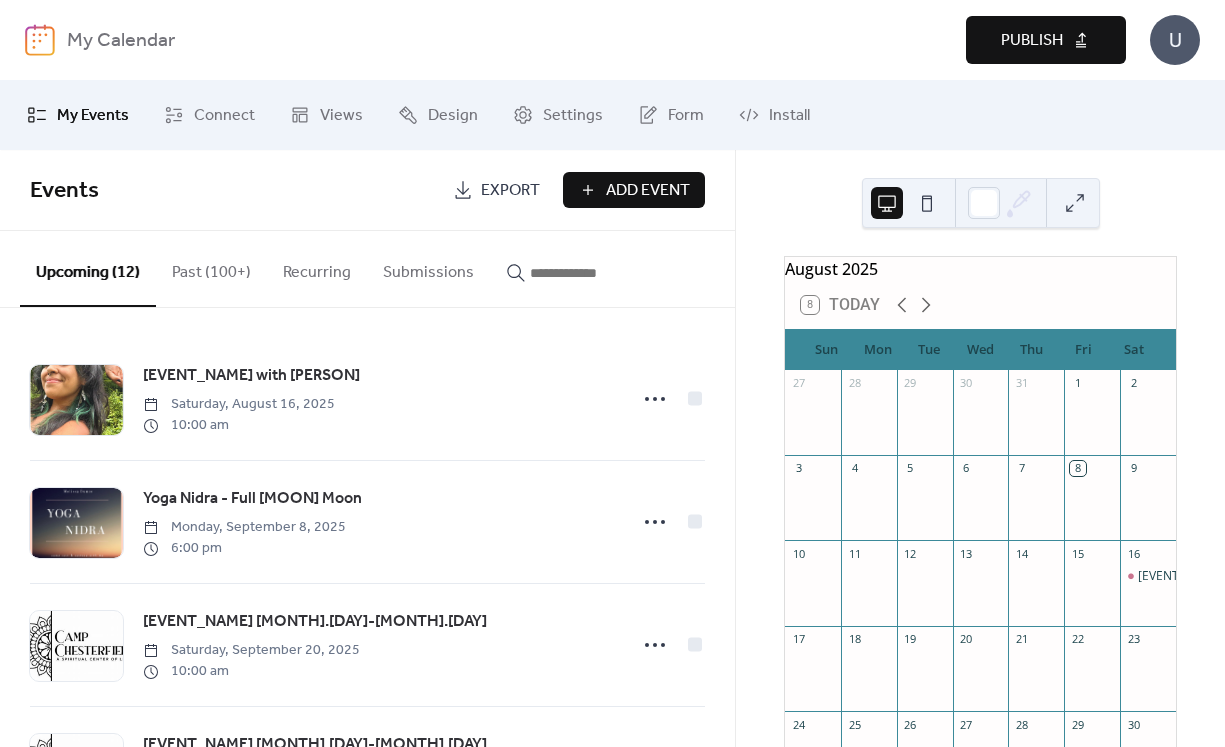 click on "Publish" at bounding box center (1032, 41) 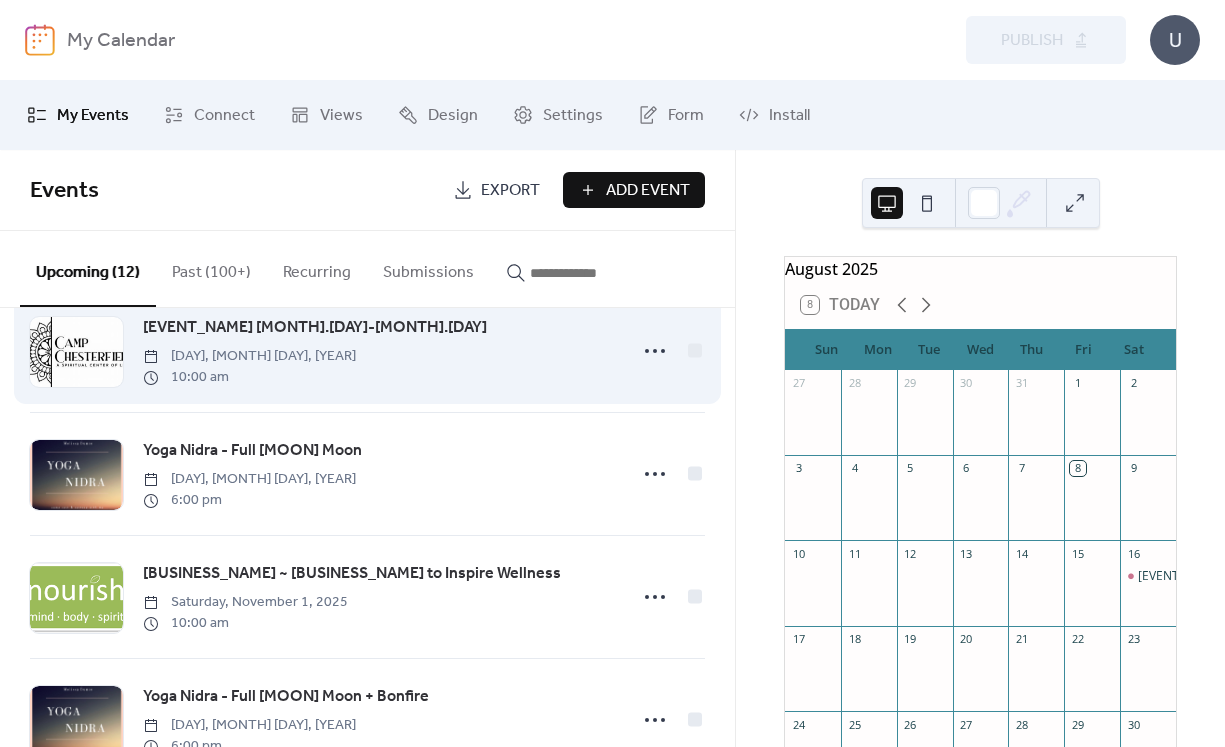 scroll, scrollTop: 386, scrollLeft: 0, axis: vertical 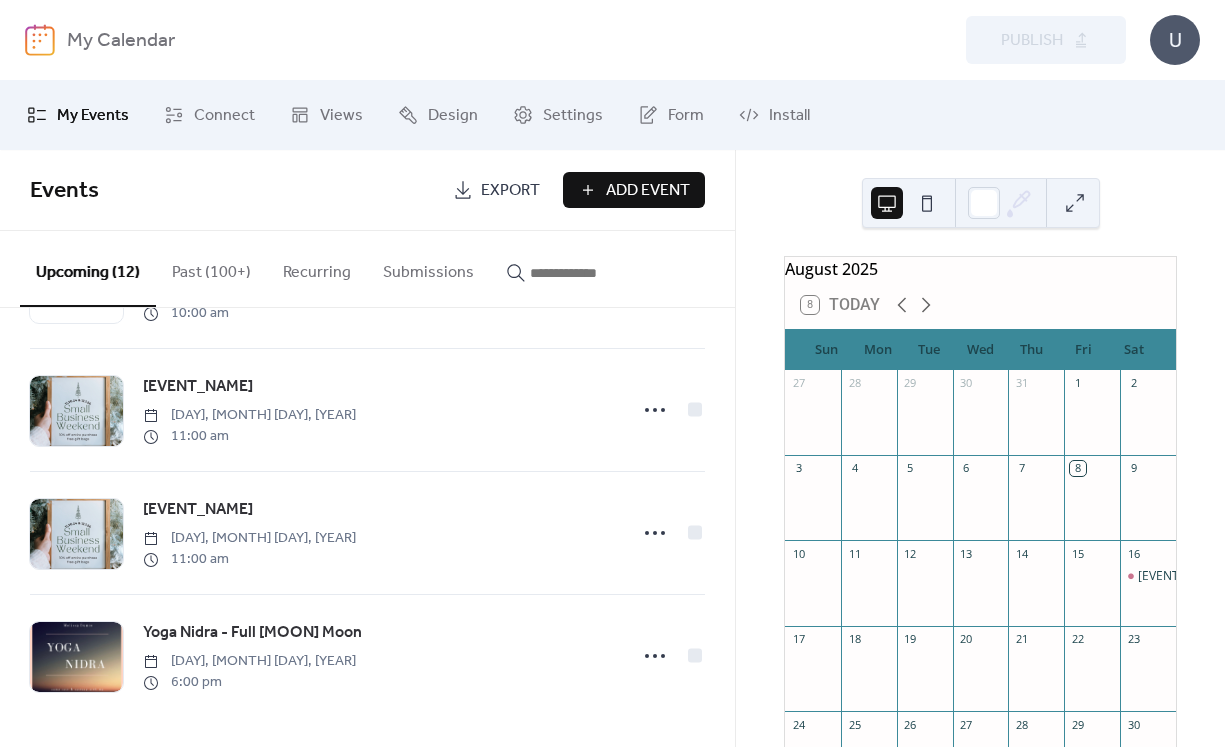 click on "Past (100+)" at bounding box center [211, 268] 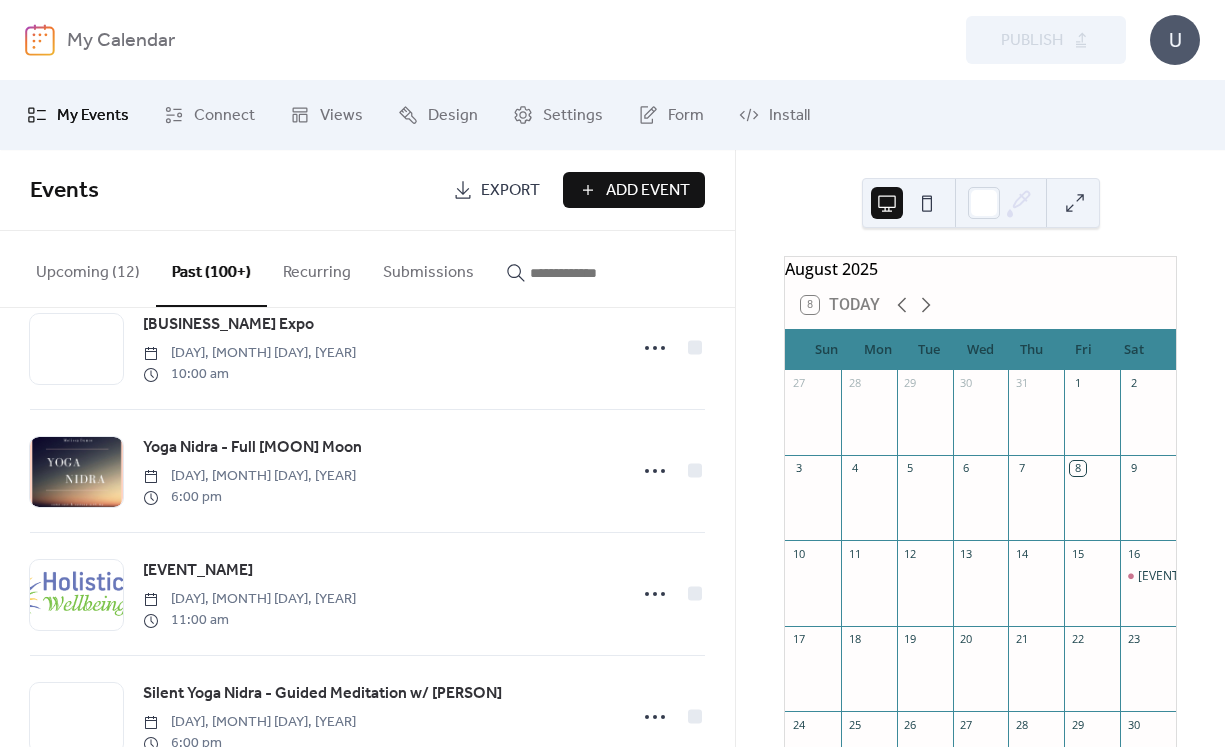 scroll, scrollTop: 685, scrollLeft: 0, axis: vertical 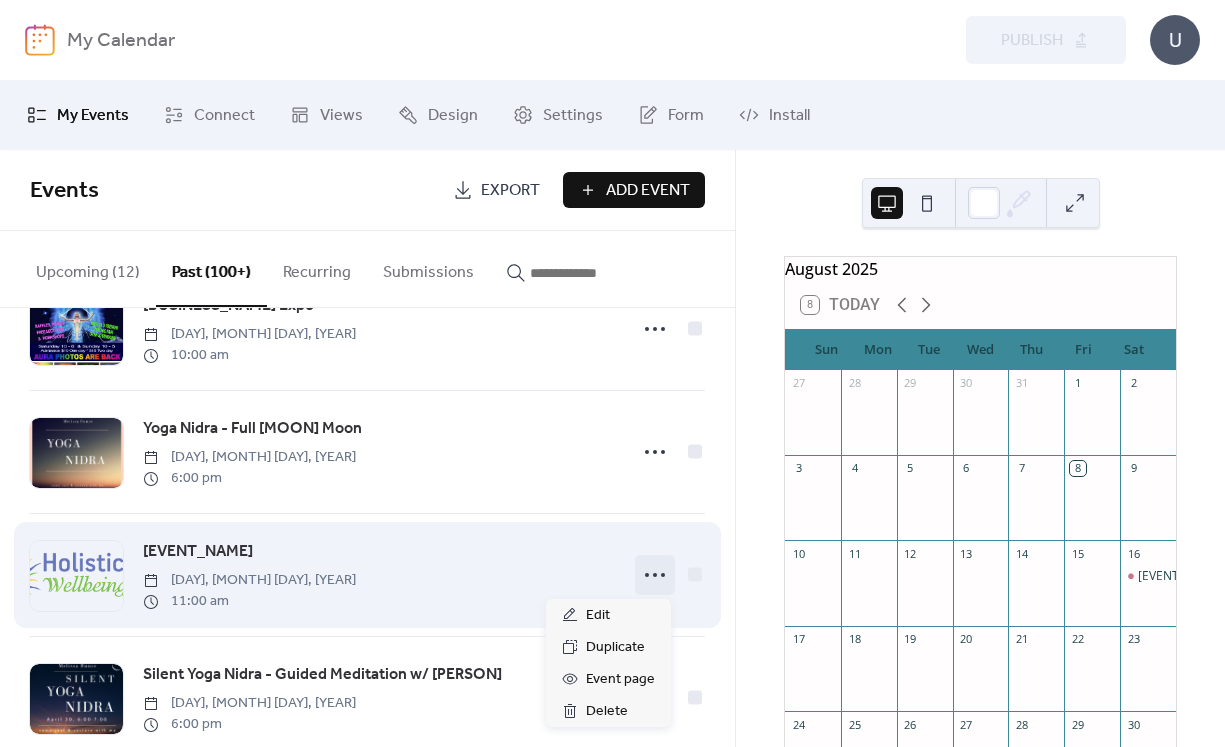 click 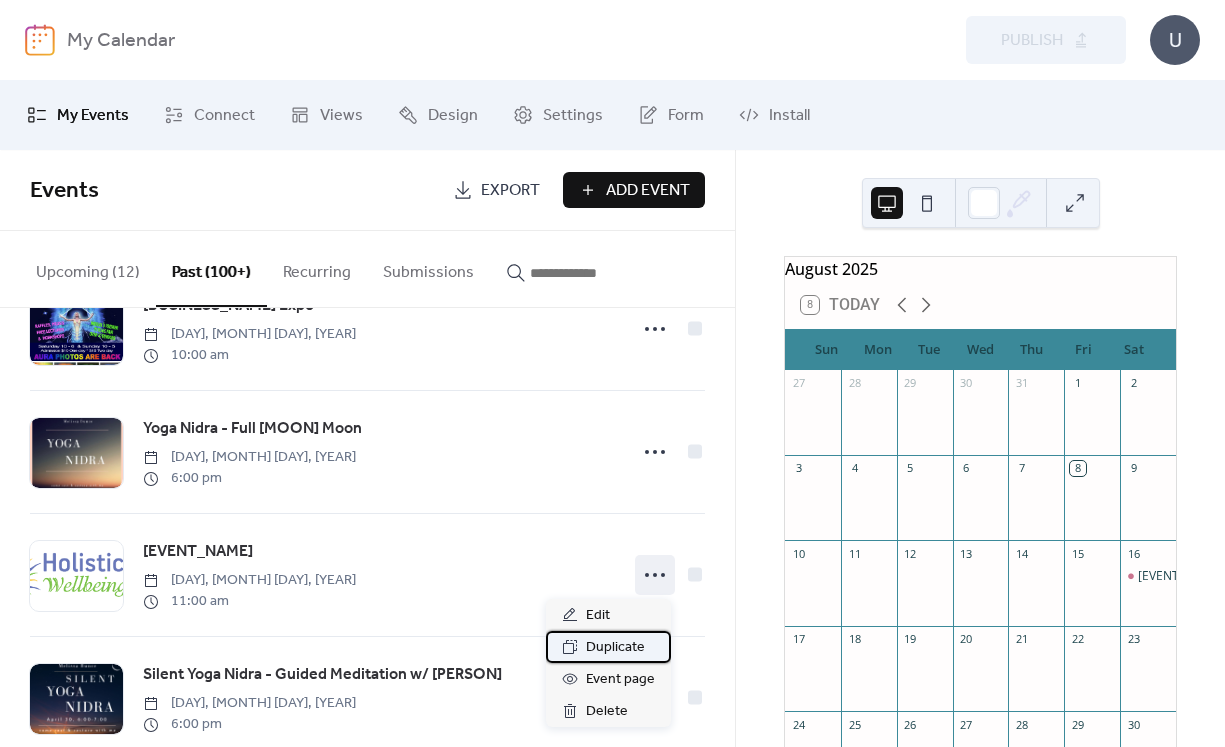 click on "Duplicate" at bounding box center [615, 648] 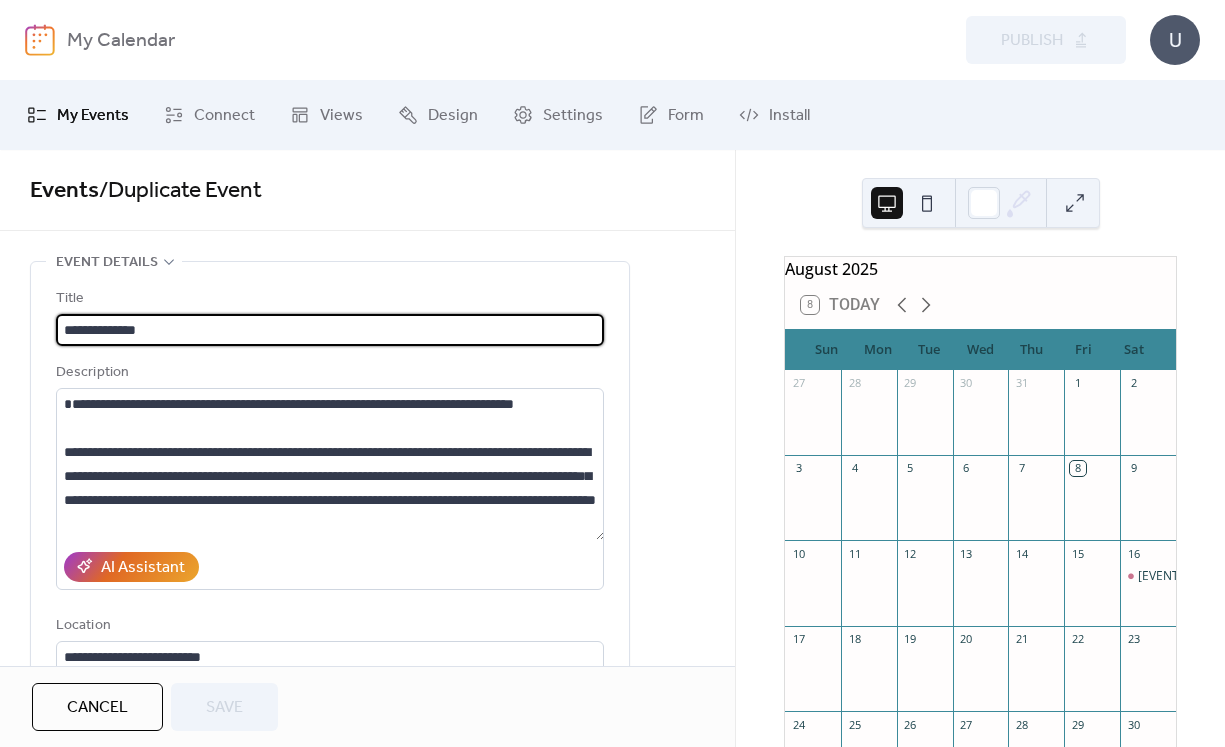 click on "**********" at bounding box center [330, 330] 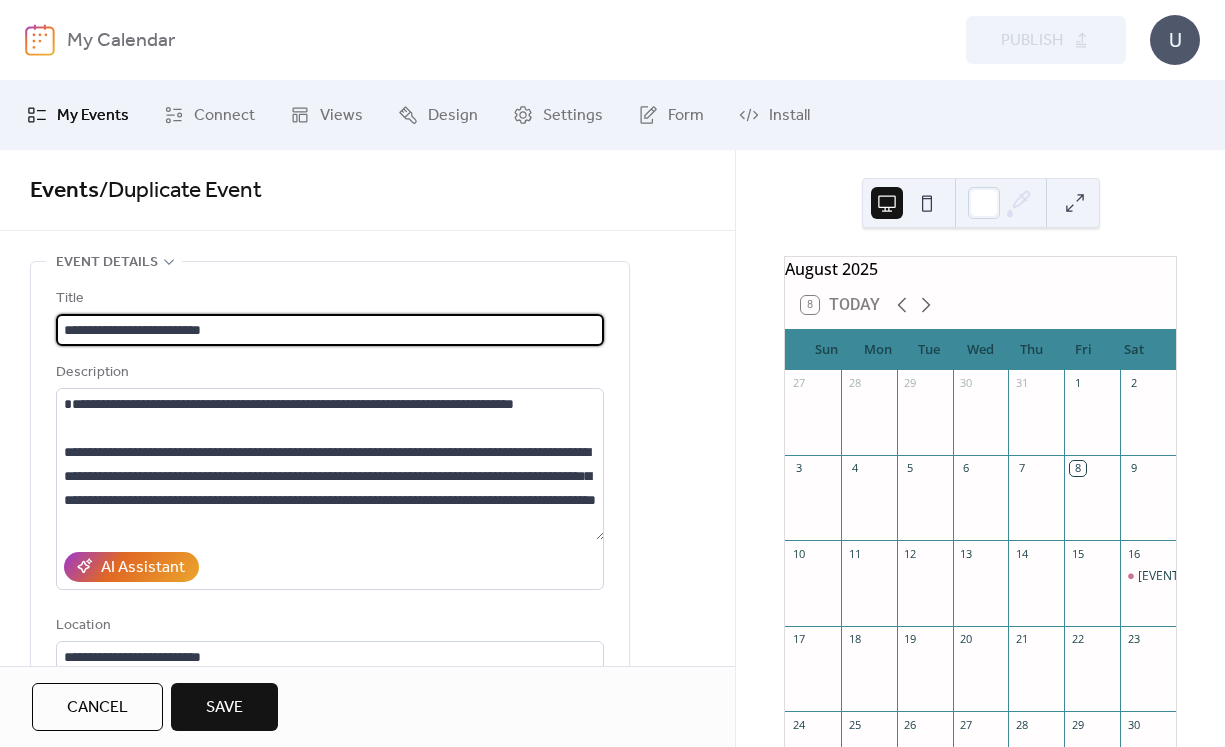 type on "**********" 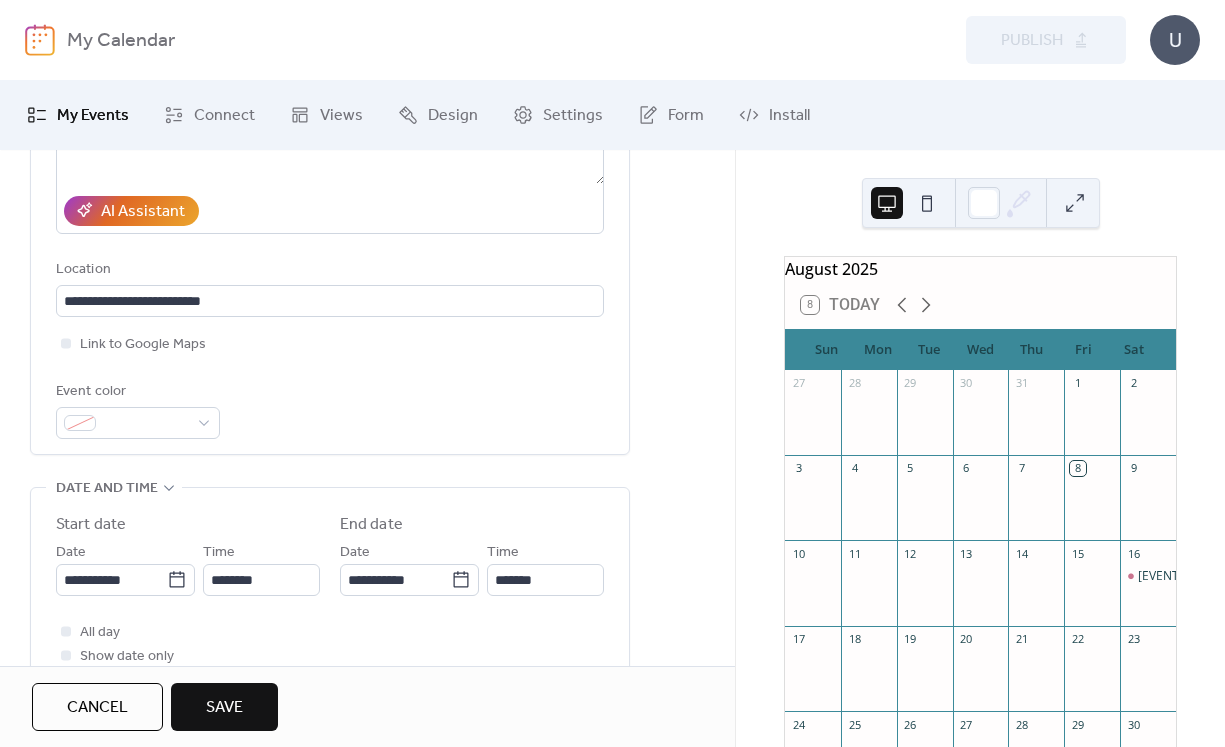 scroll, scrollTop: 383, scrollLeft: 0, axis: vertical 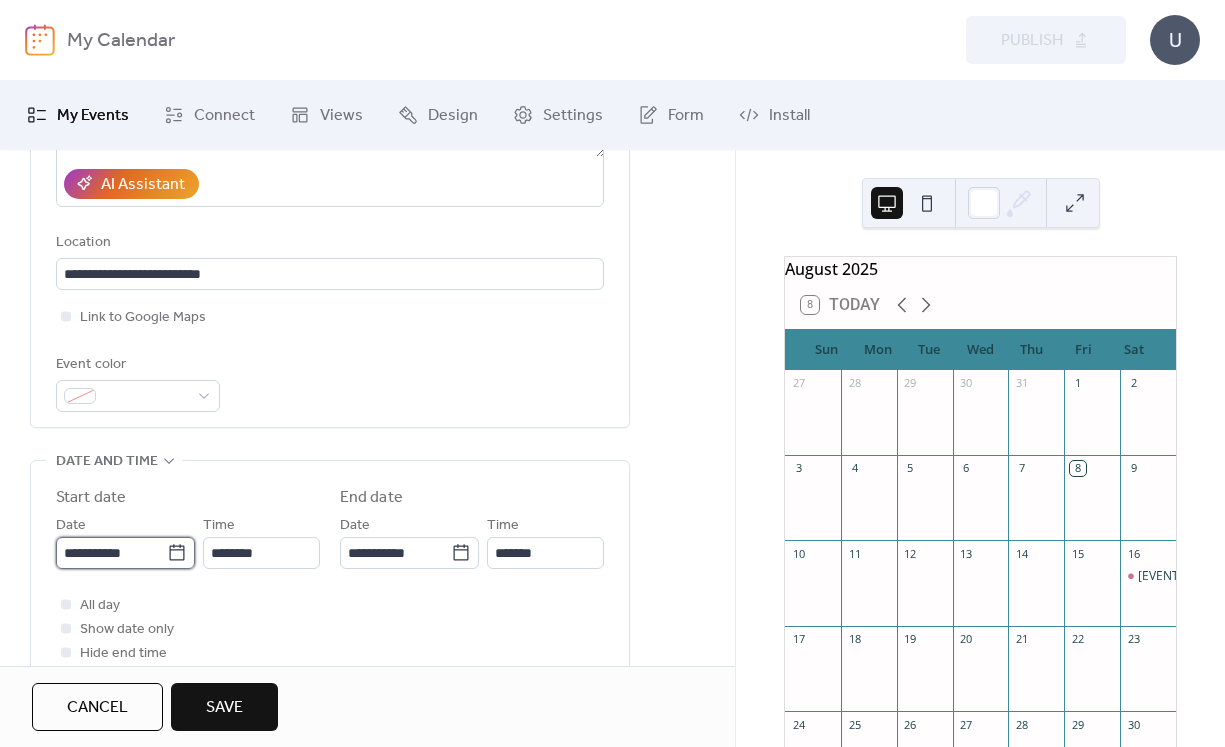 click on "**********" at bounding box center (111, 553) 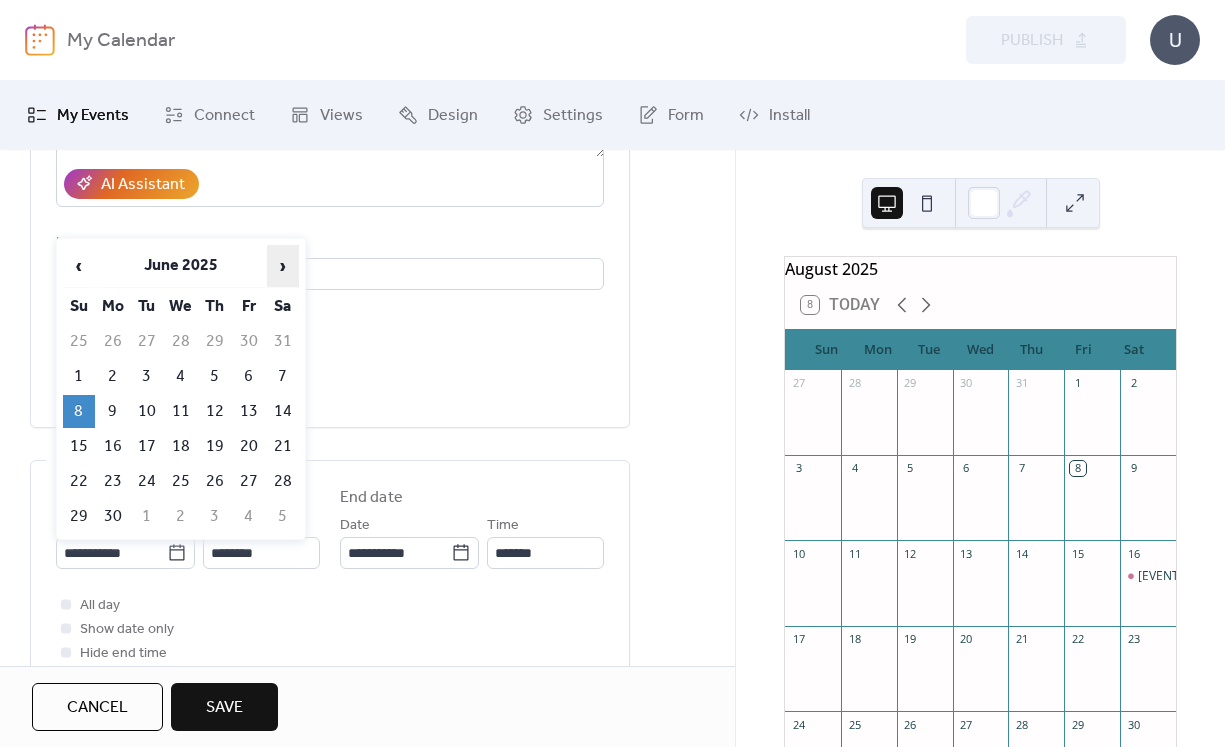 click on "›" at bounding box center (283, 266) 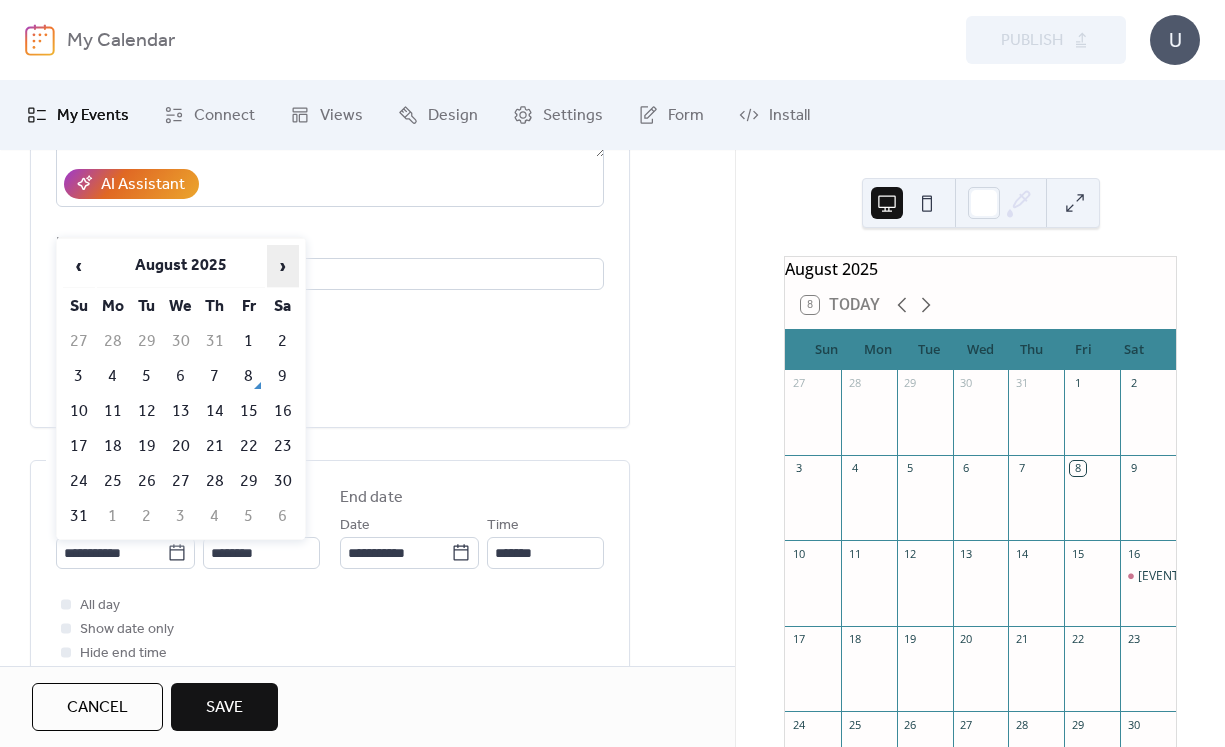click on "›" at bounding box center (283, 266) 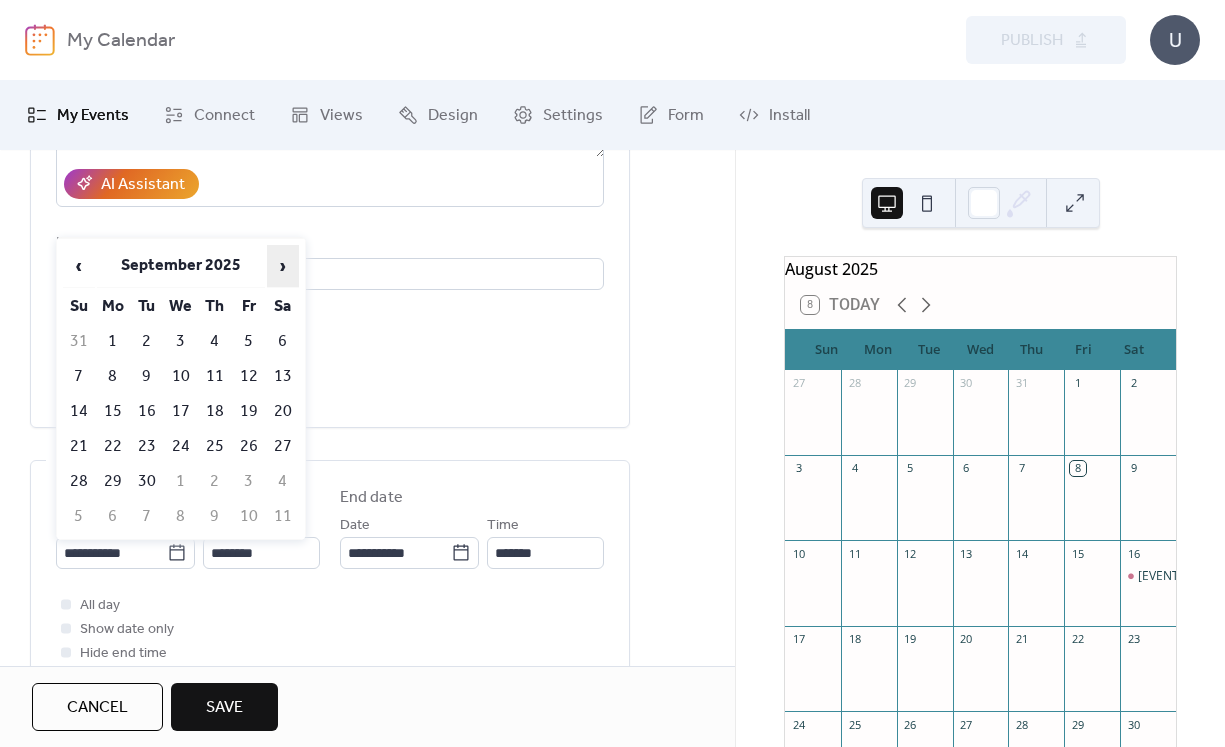 click on "›" at bounding box center [283, 266] 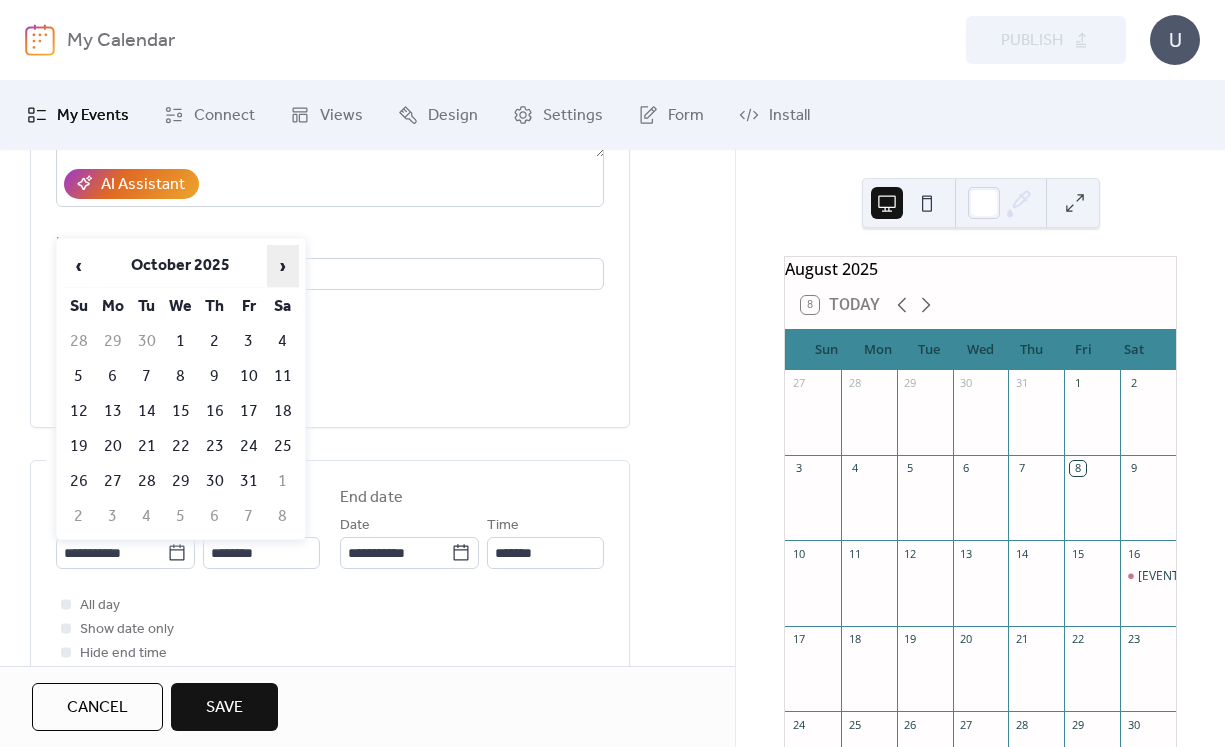 click on "›" at bounding box center [283, 266] 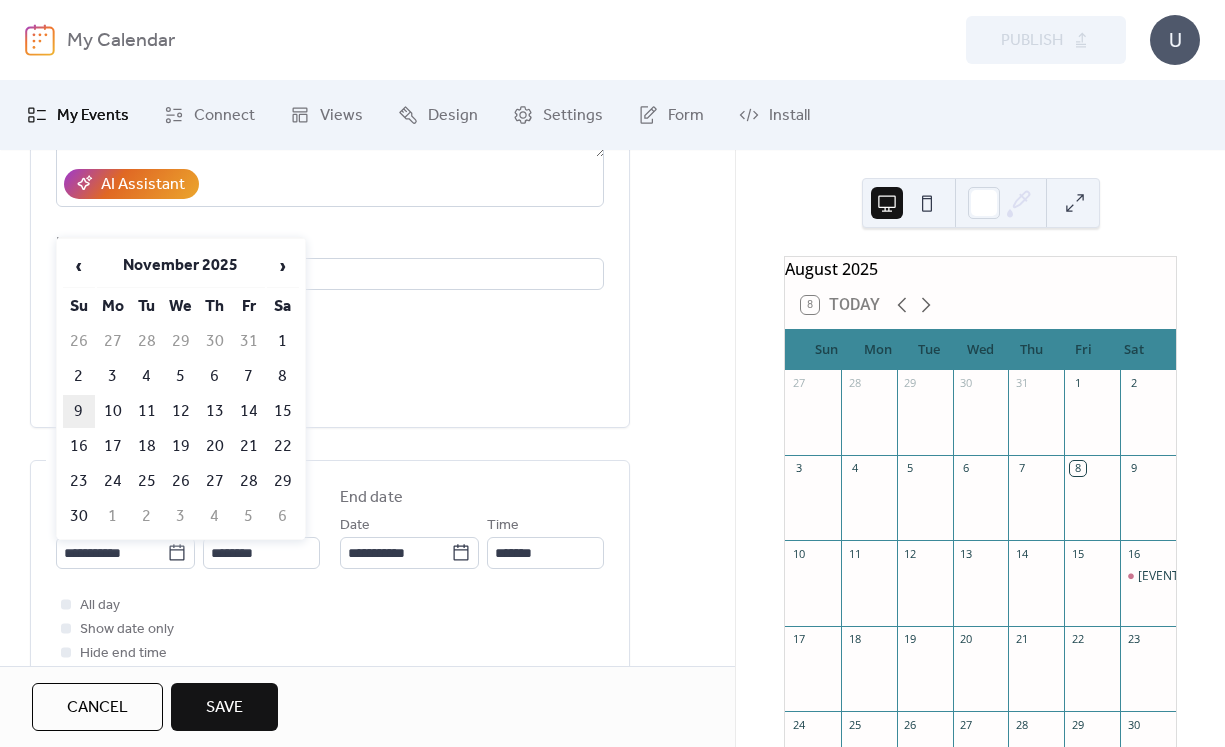 click on "9" at bounding box center [79, 411] 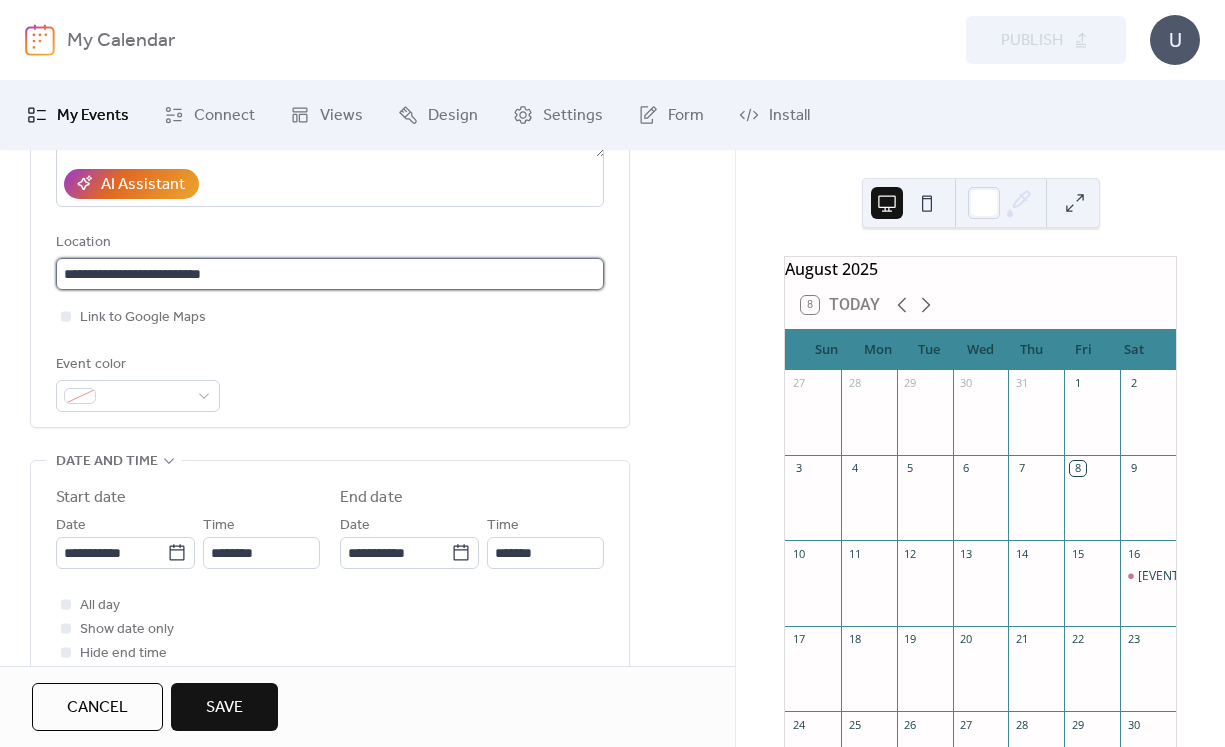 click on "**********" at bounding box center (330, 274) 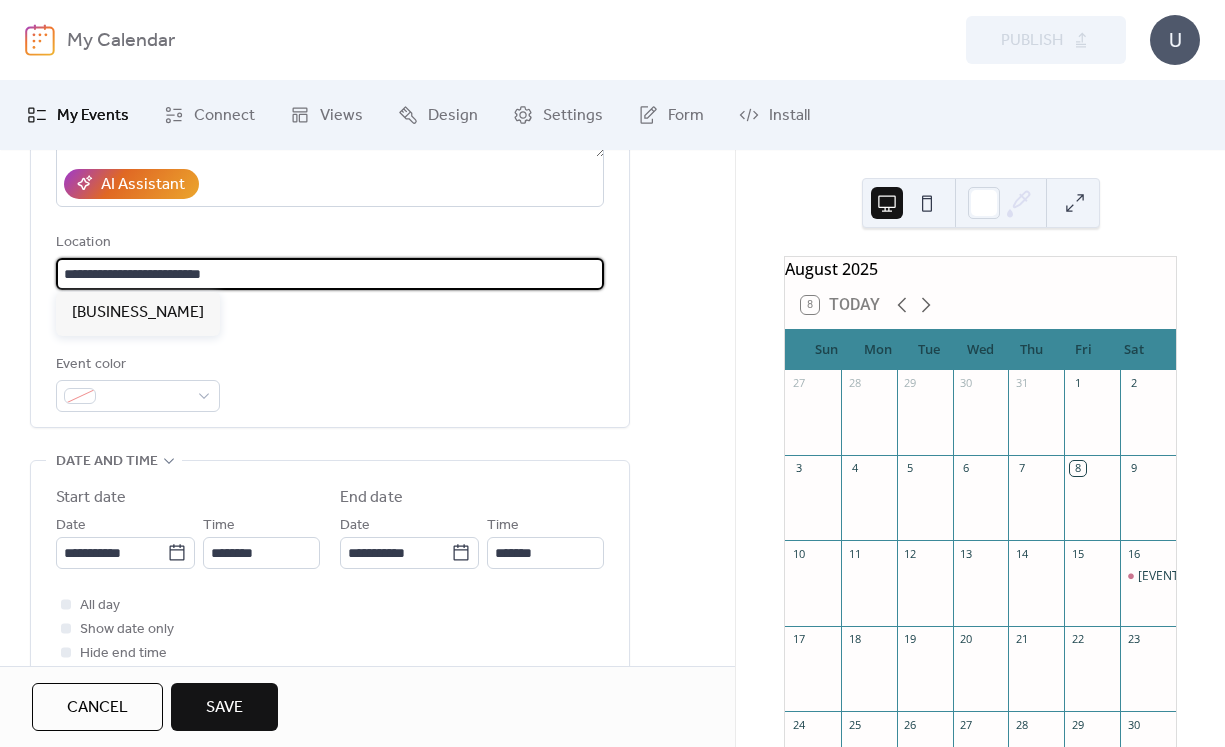 click on "**********" at bounding box center (330, 274) 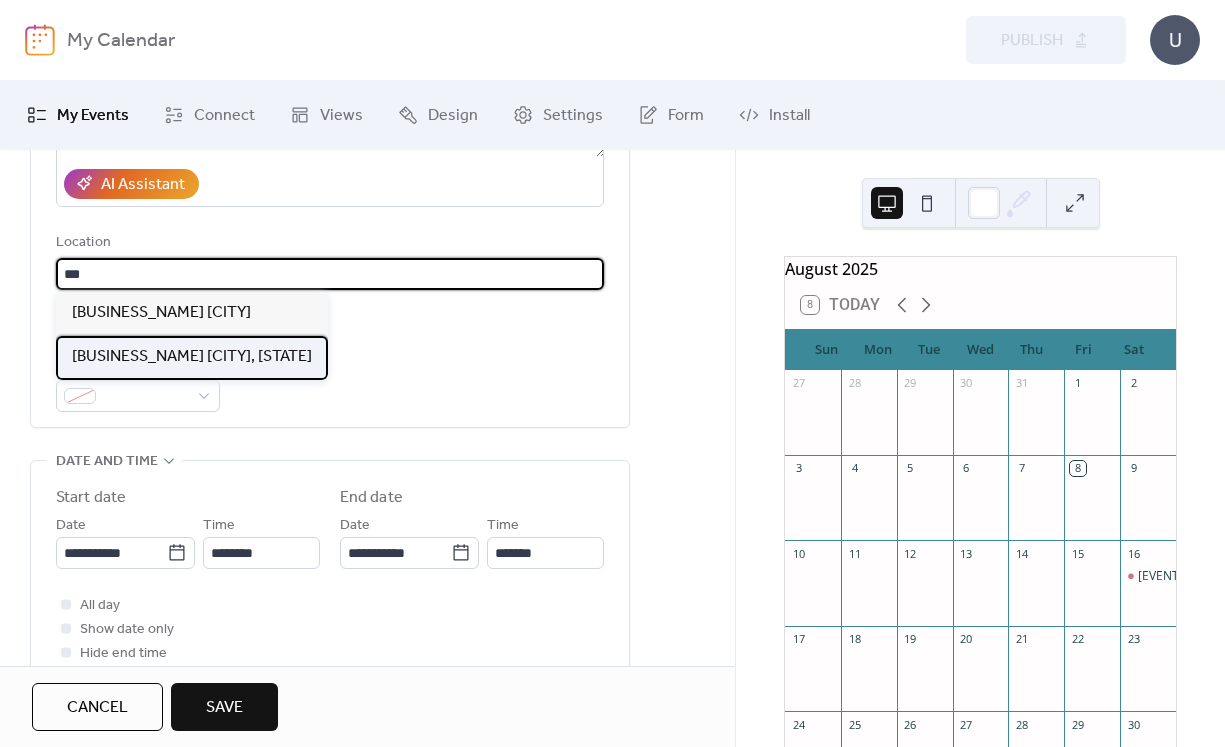click on "[BUSINESS_NAME] [CITY], [STATE]" at bounding box center (192, 357) 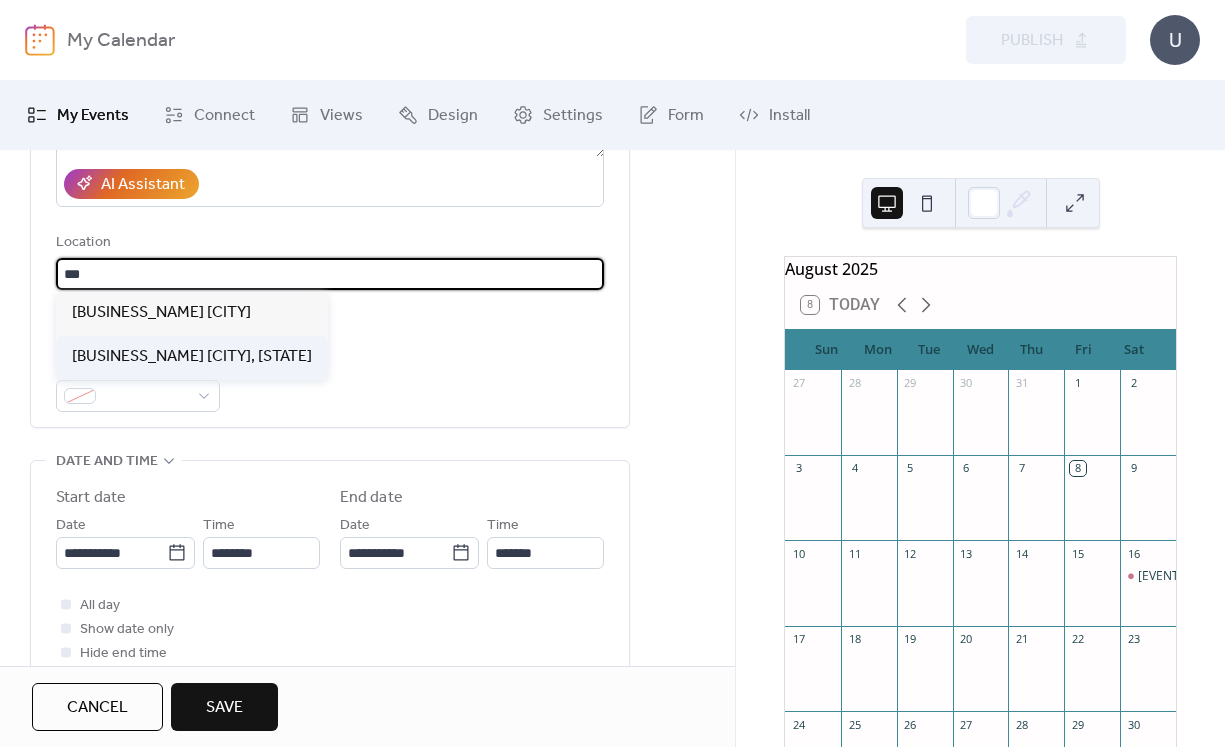 type on "**********" 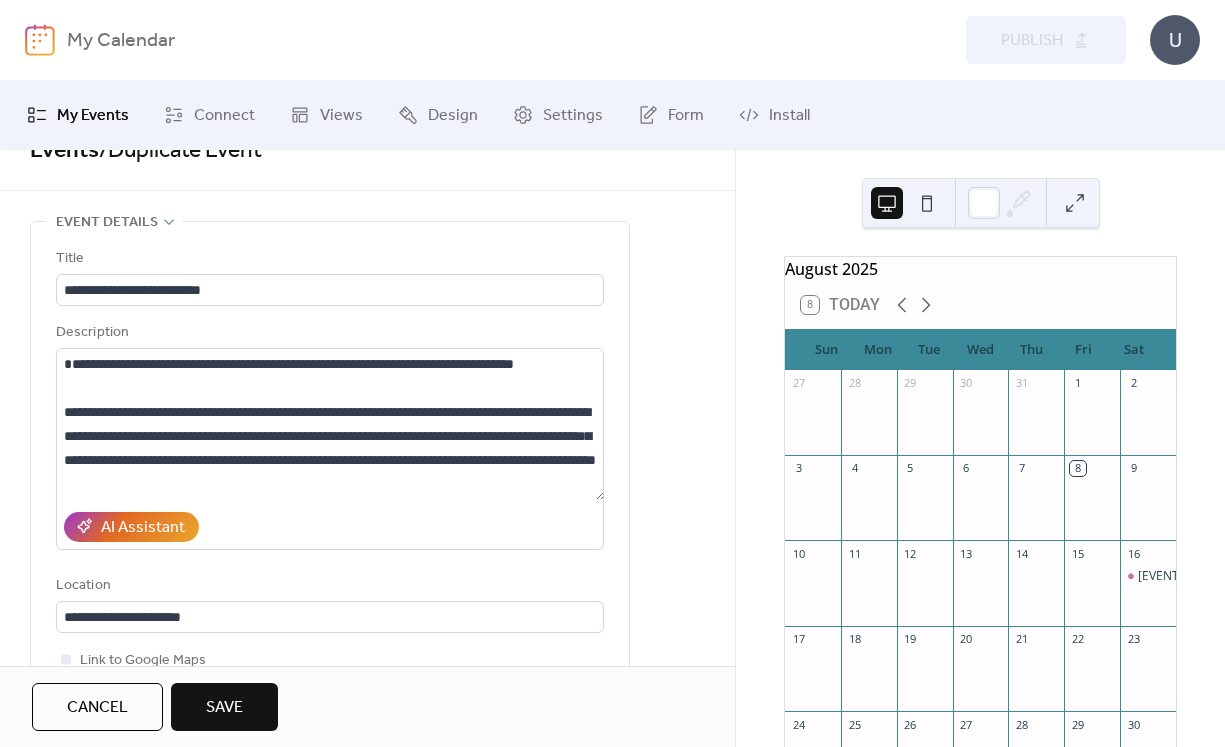 scroll, scrollTop: 0, scrollLeft: 0, axis: both 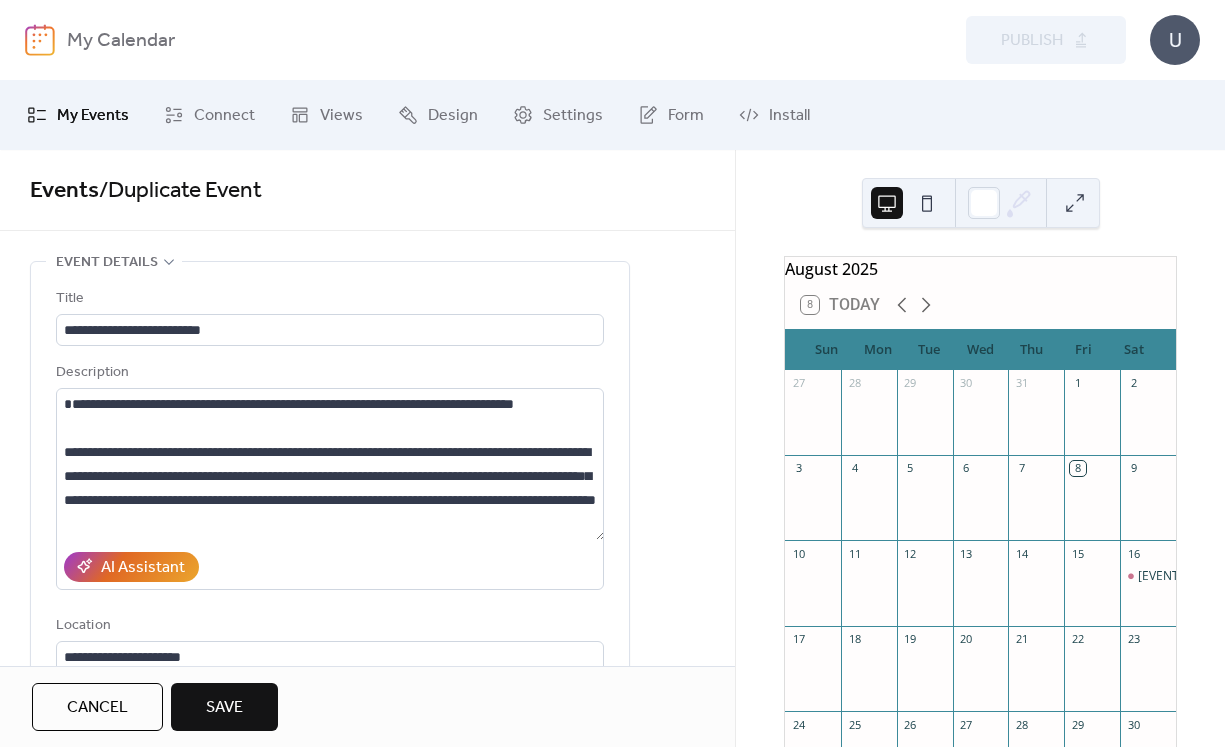 click on "Save" at bounding box center [224, 707] 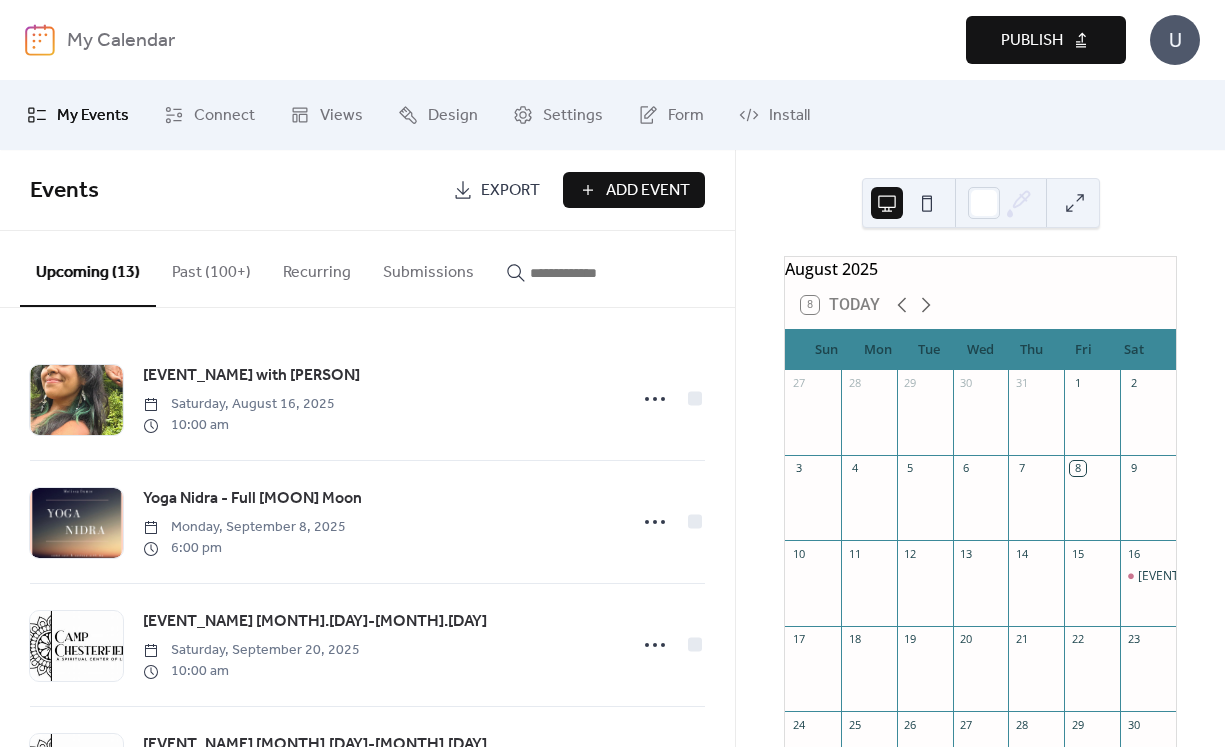 click on "Publish" at bounding box center (1046, 40) 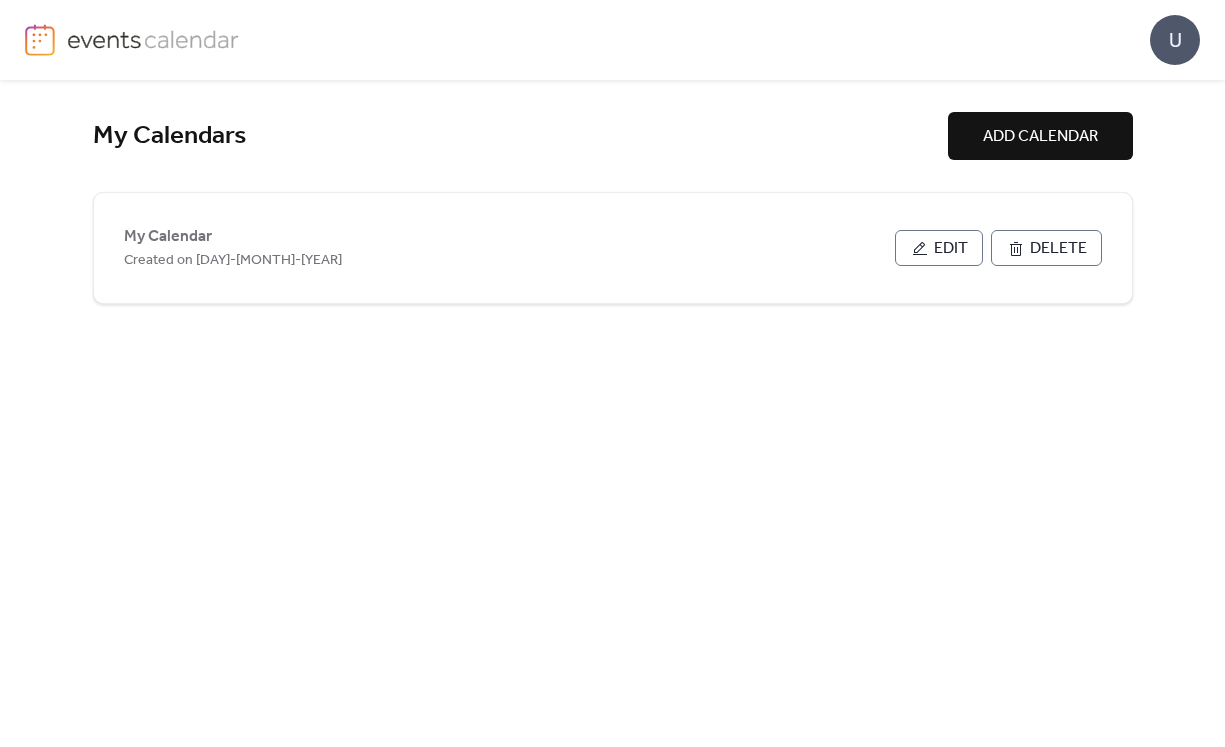 scroll, scrollTop: 0, scrollLeft: 0, axis: both 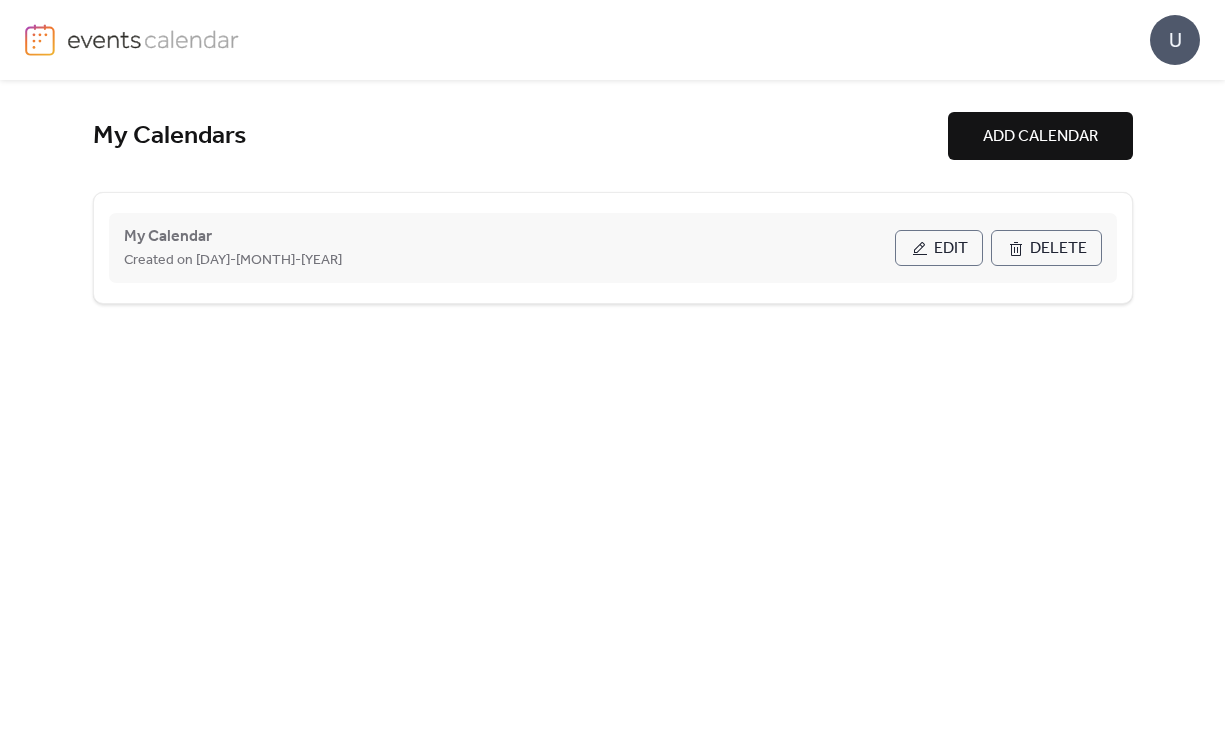 click on "Edit" at bounding box center [951, 249] 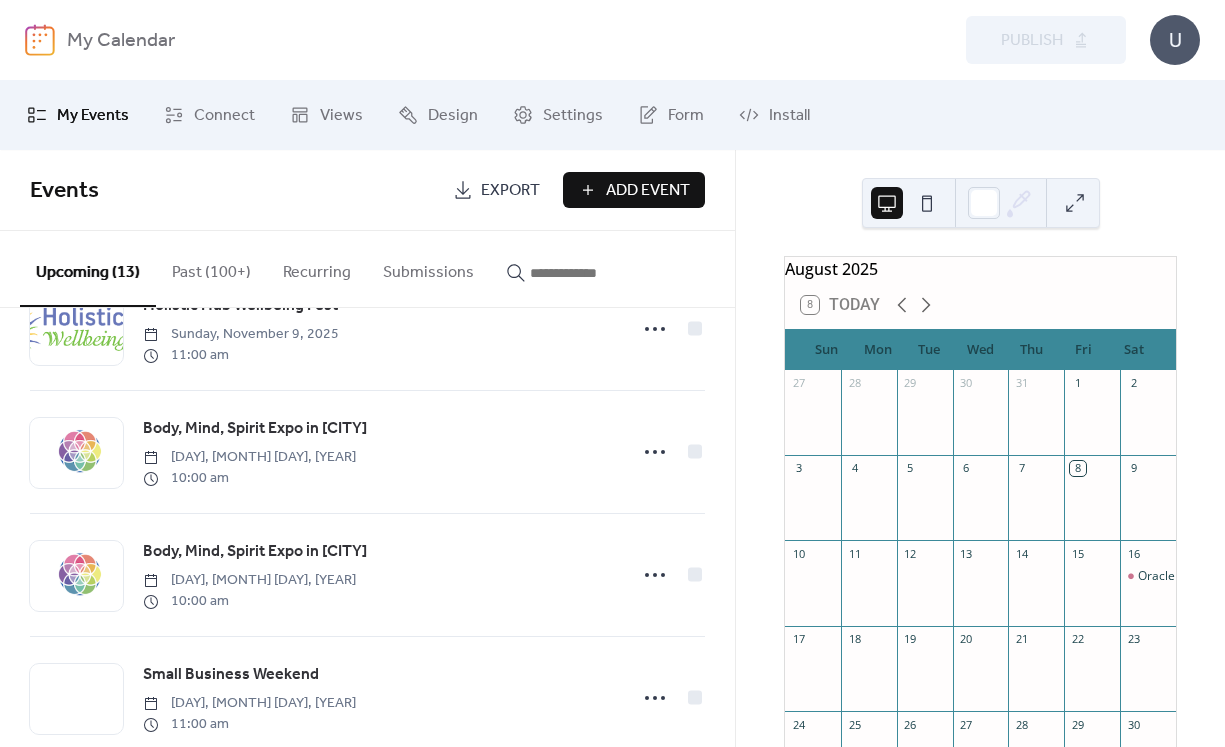 scroll, scrollTop: 803, scrollLeft: 0, axis: vertical 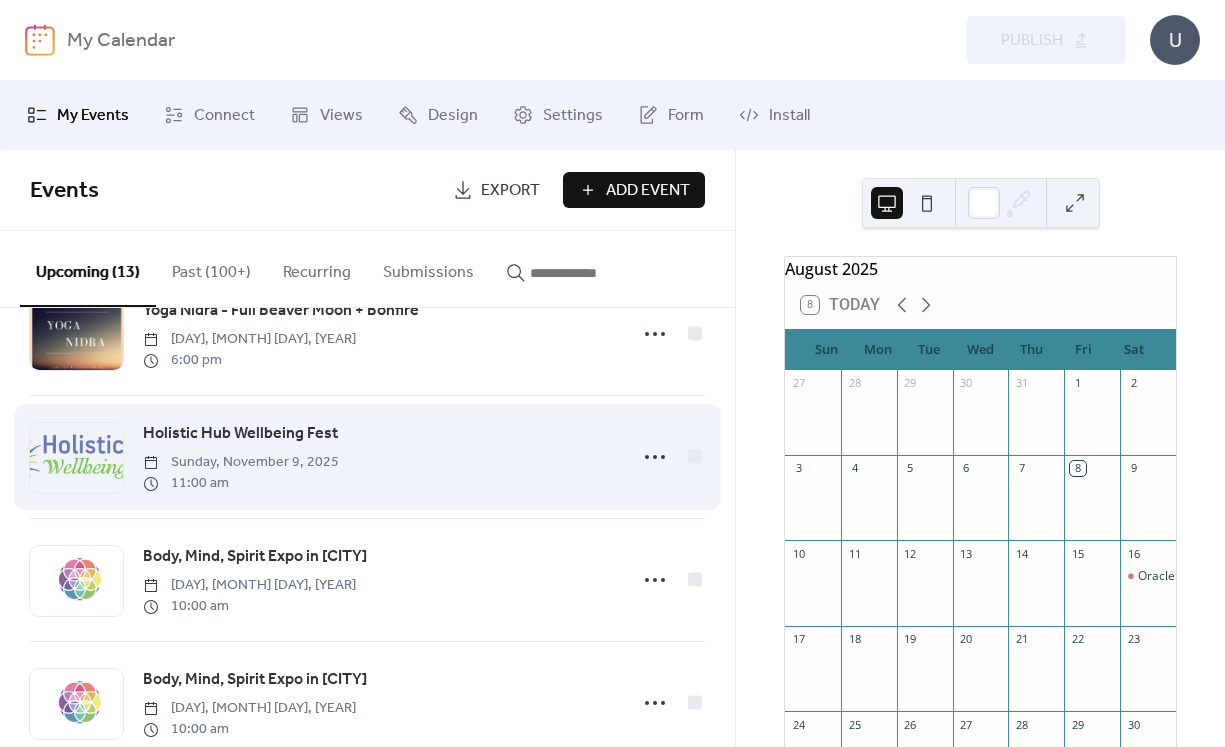 click on "Holistic Hub Wellbeing Fest" at bounding box center [240, 434] 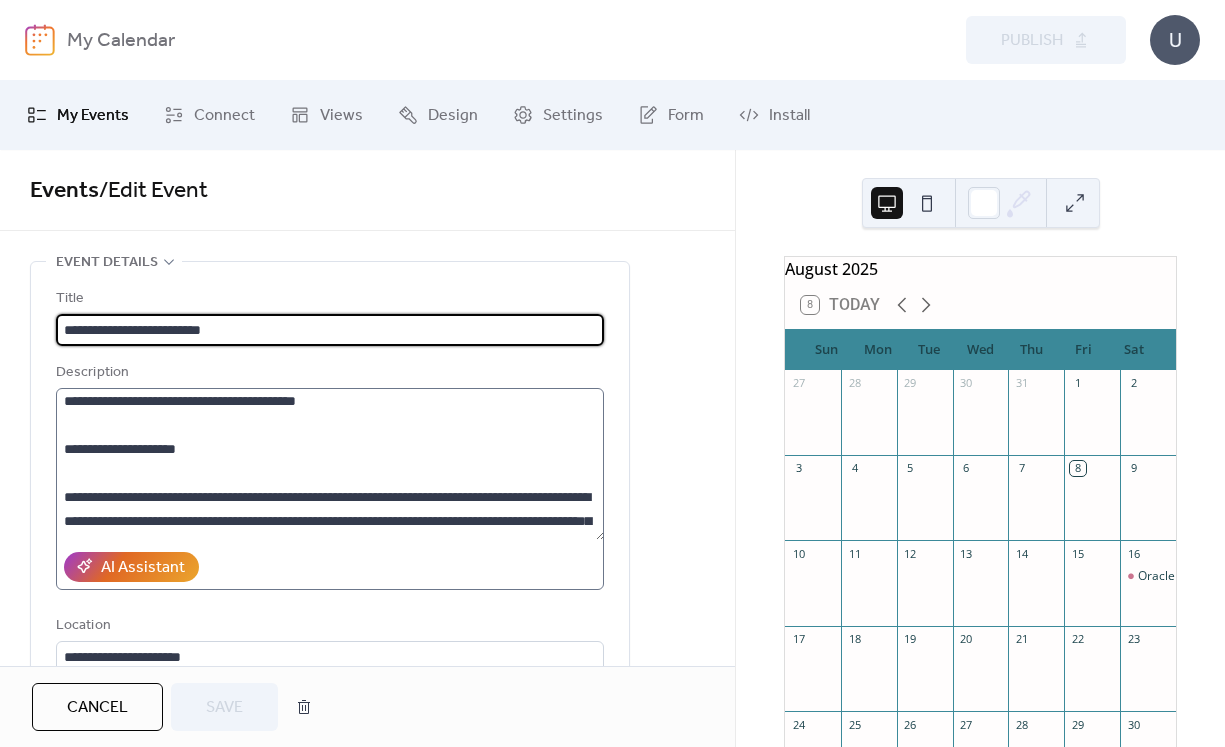 scroll, scrollTop: 551, scrollLeft: 0, axis: vertical 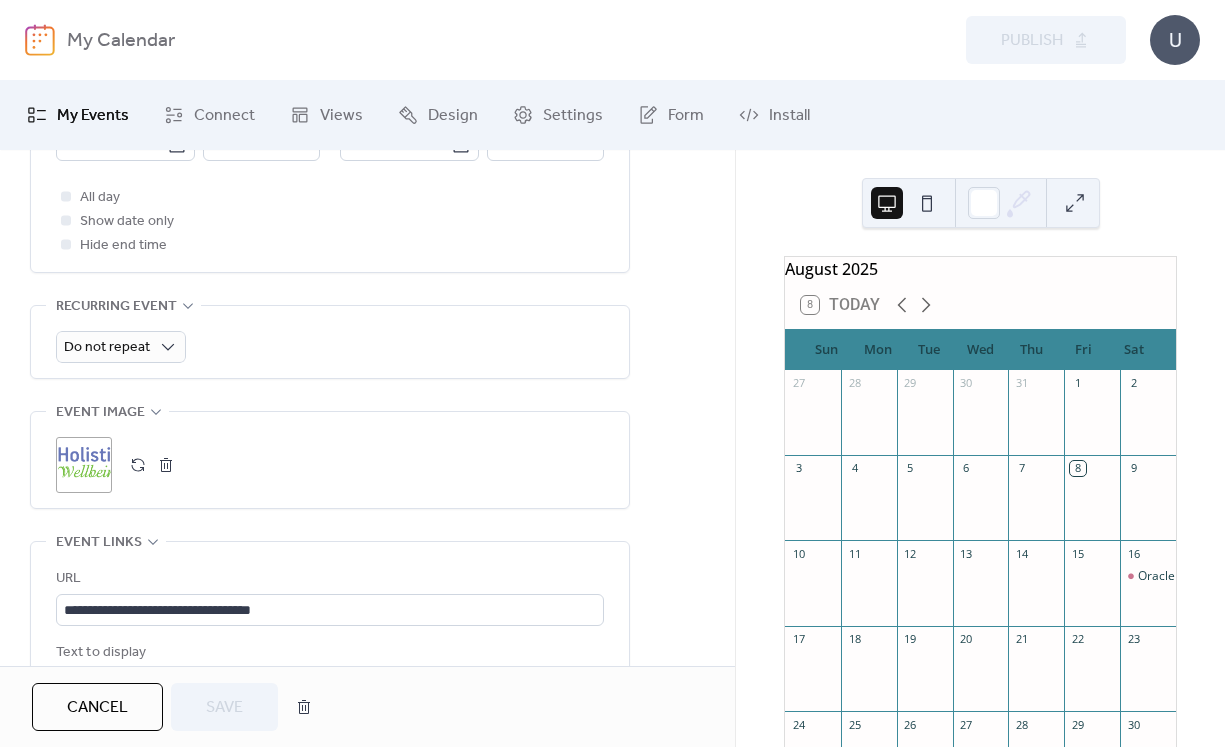click on ";" at bounding box center [84, 465] 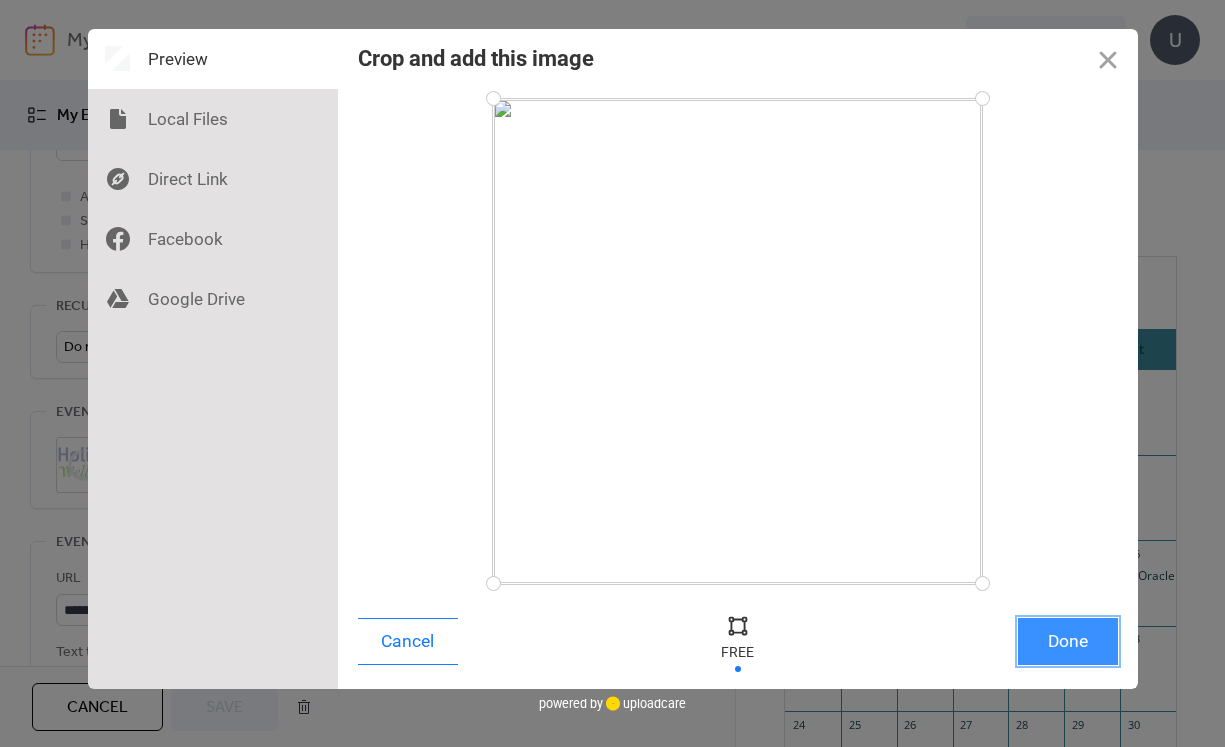 click on "Done" at bounding box center (1068, 641) 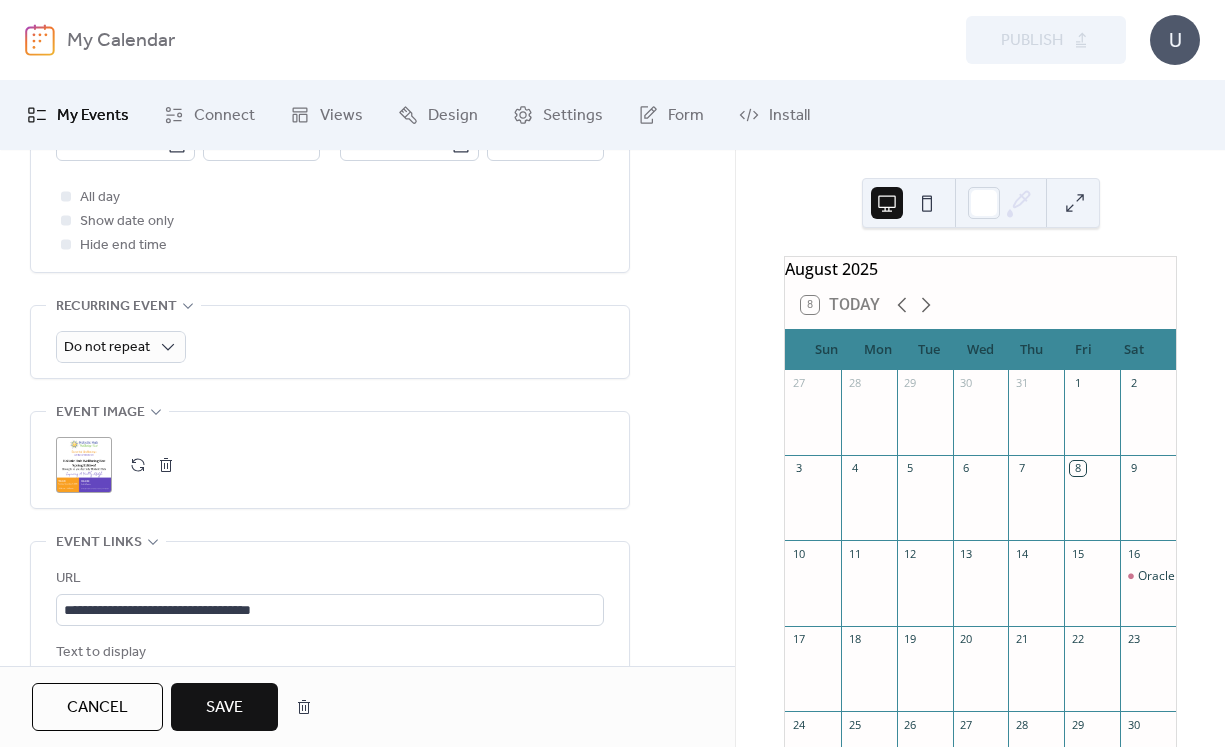 click on "Save" at bounding box center [224, 708] 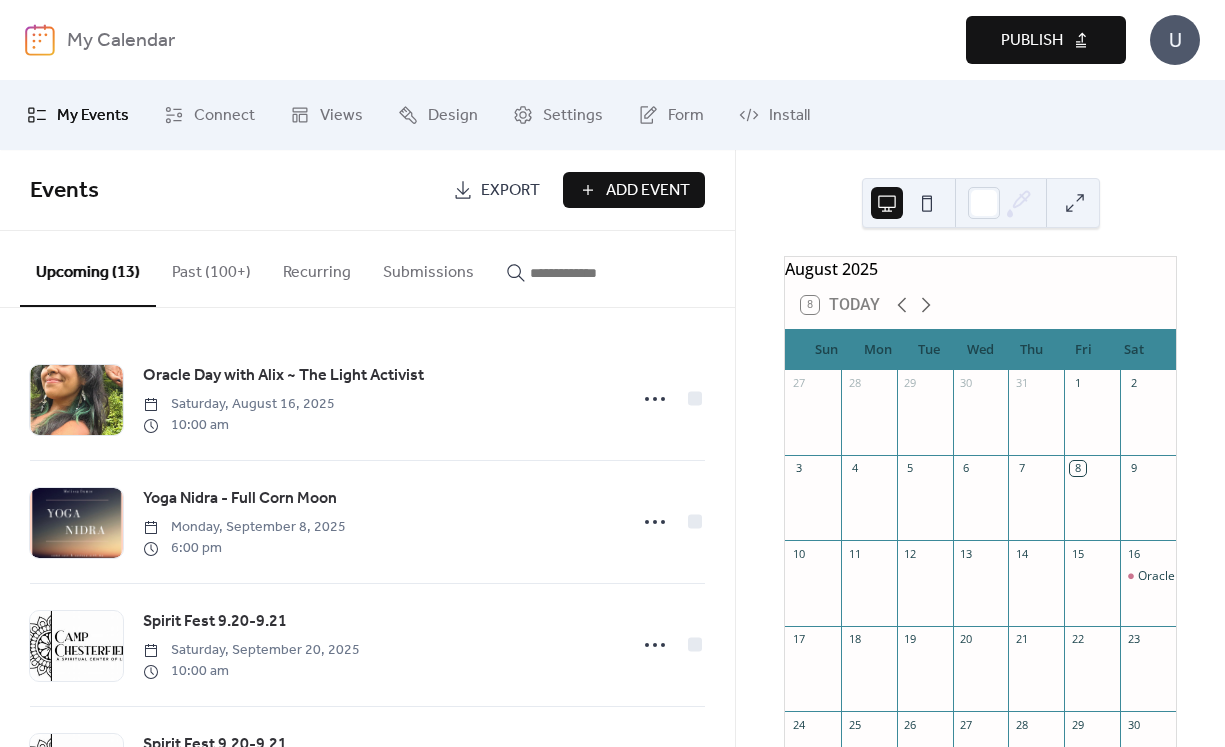 click on "Publish" at bounding box center [1046, 40] 